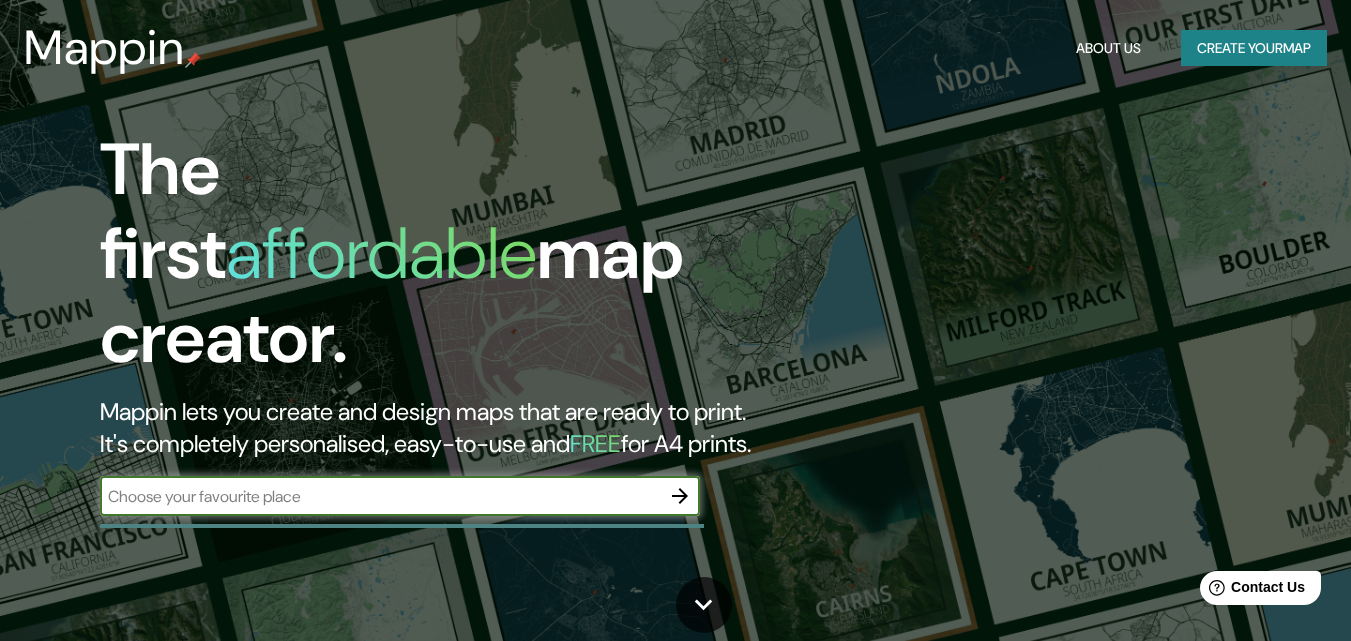scroll, scrollTop: 0, scrollLeft: 0, axis: both 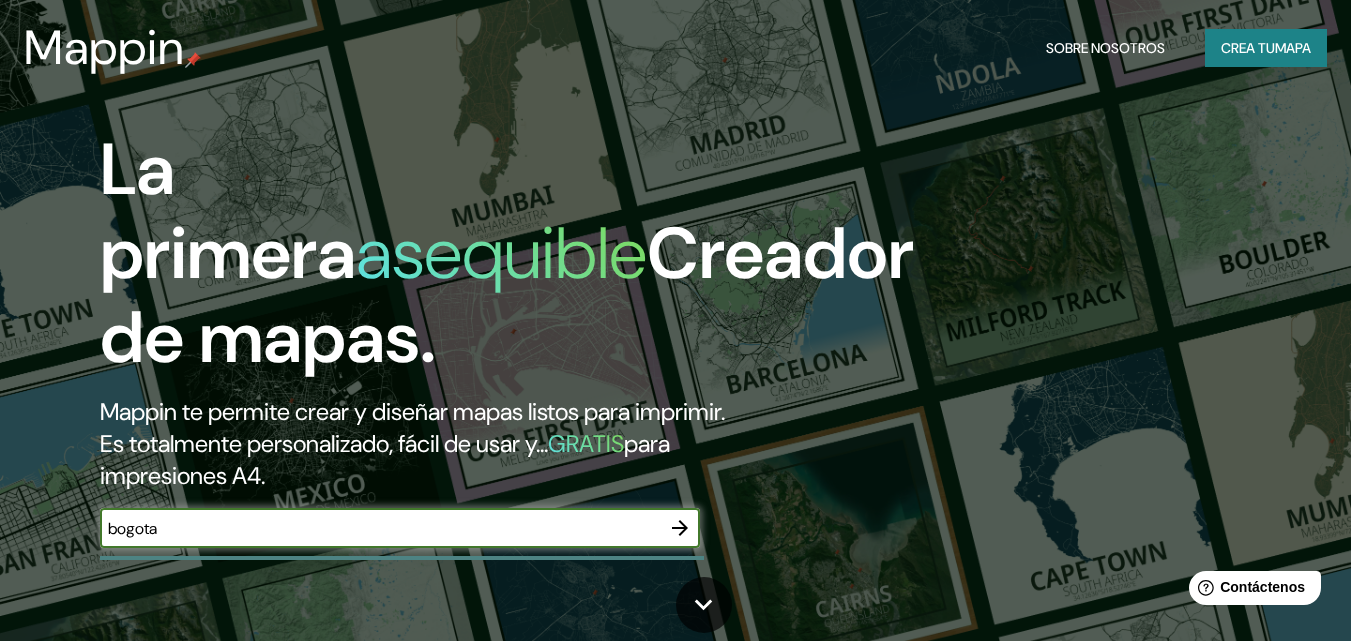 type on "bogota" 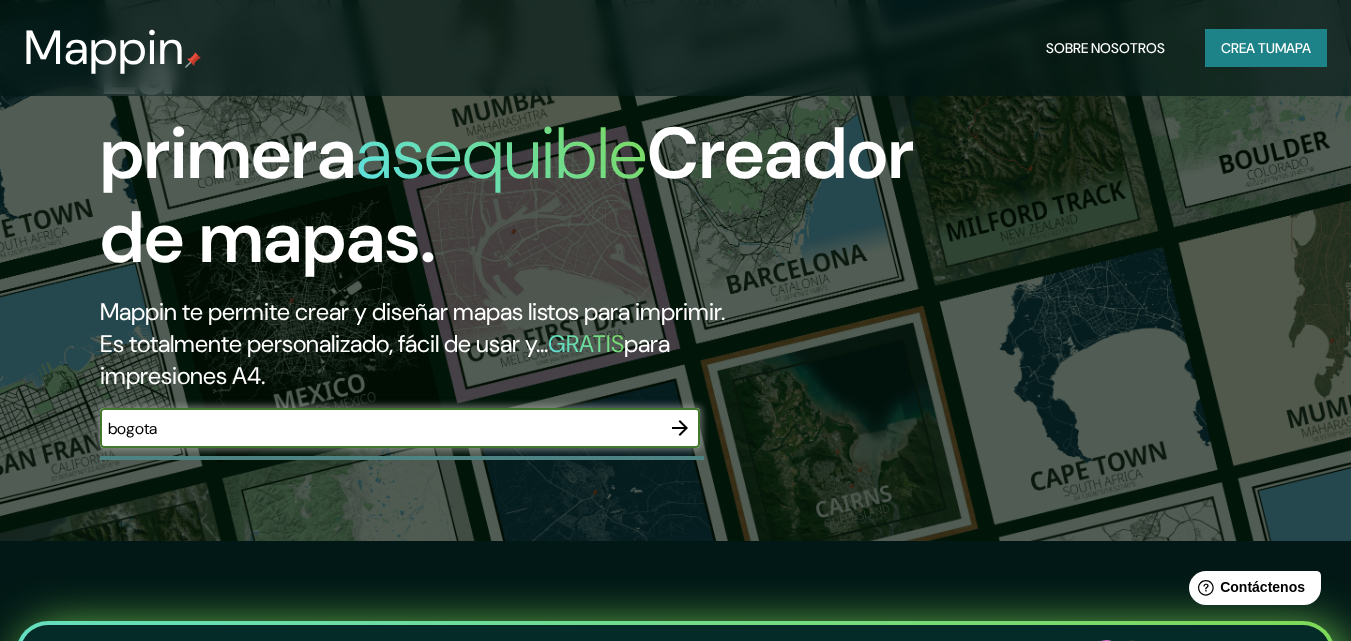 scroll, scrollTop: 0, scrollLeft: 0, axis: both 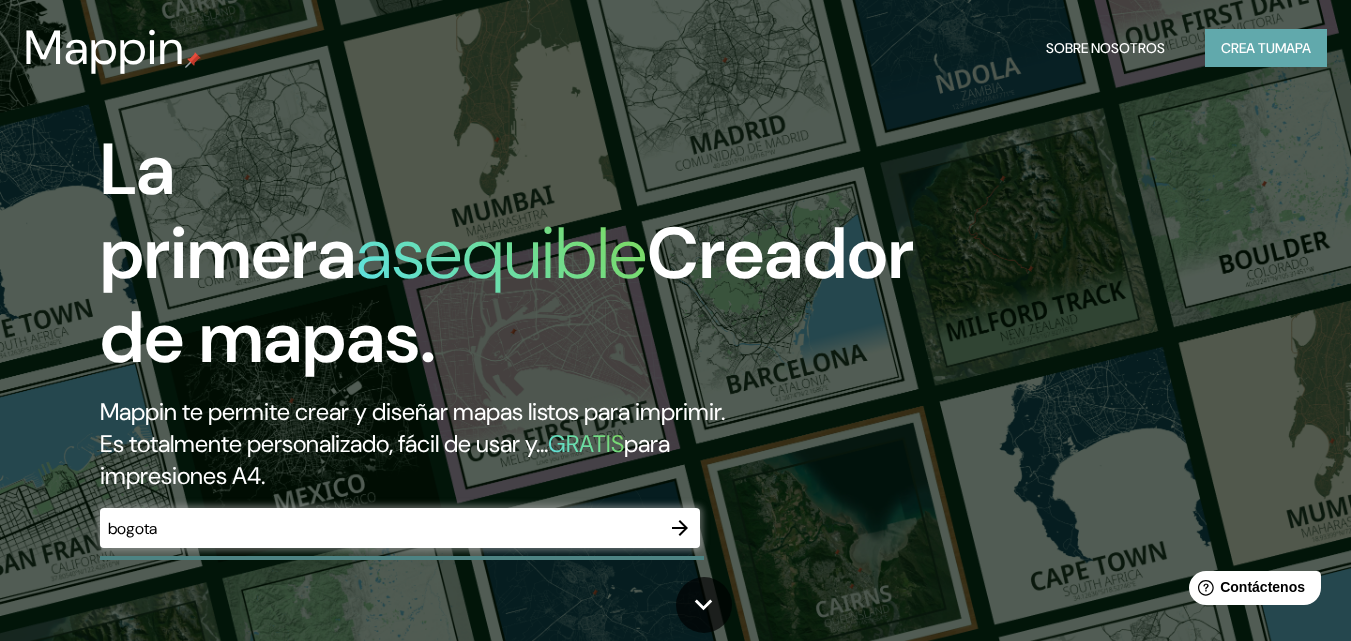 click on "Crea tu" at bounding box center (1248, 48) 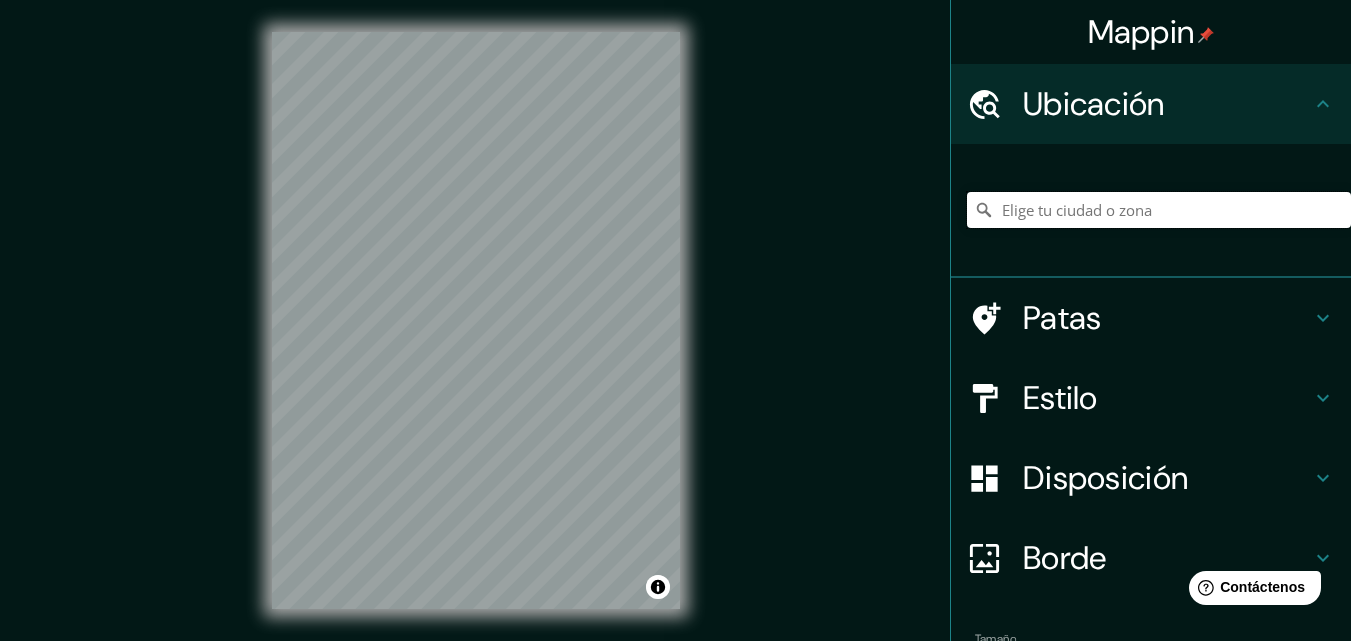 click at bounding box center (1159, 210) 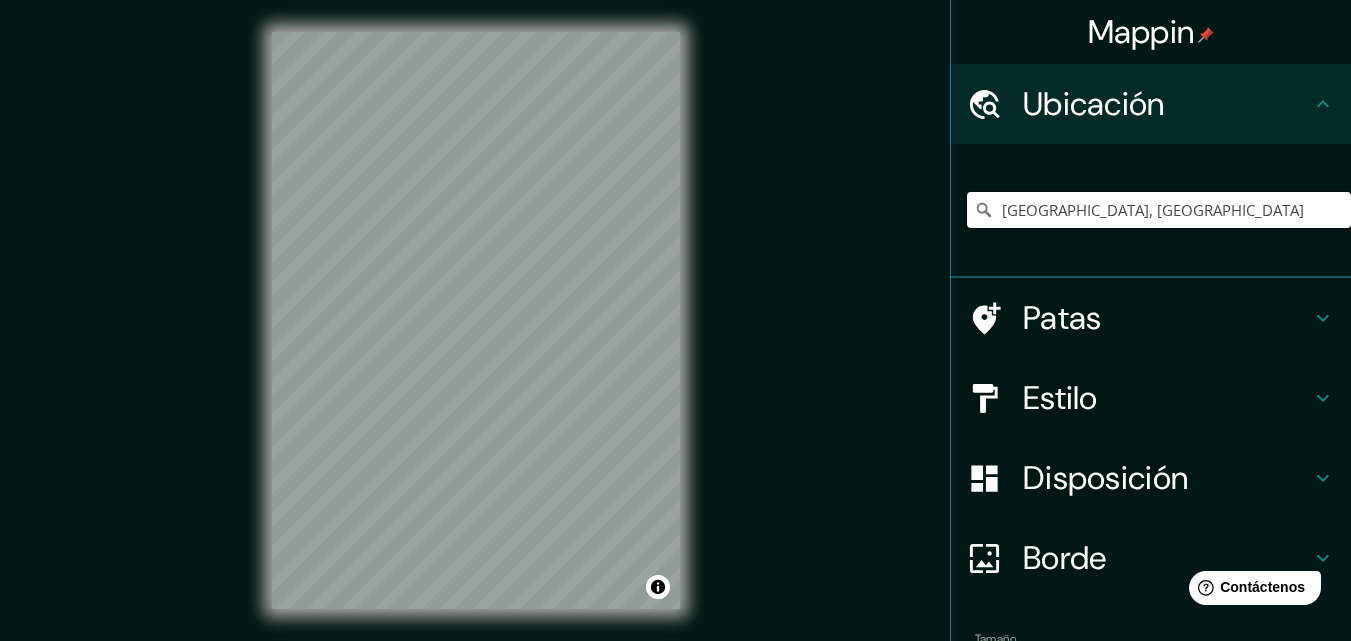 type on "[GEOGRAPHIC_DATA], [GEOGRAPHIC_DATA]" 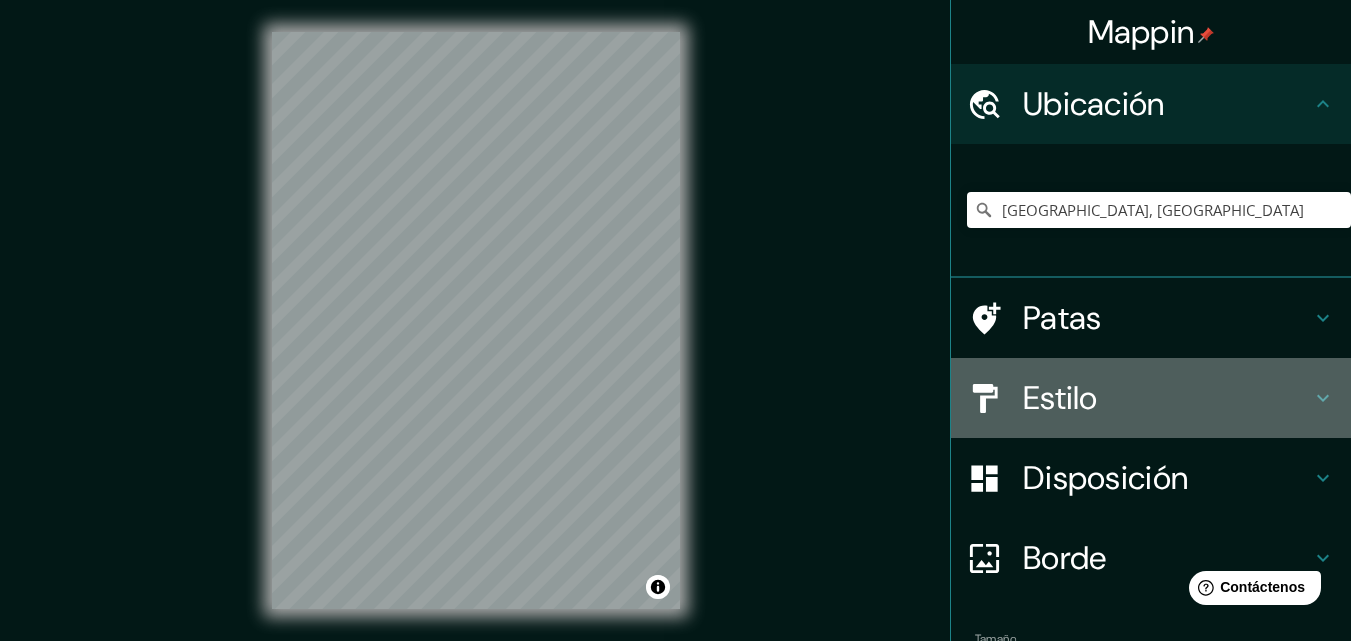 click on "Estilo" at bounding box center (1167, 398) 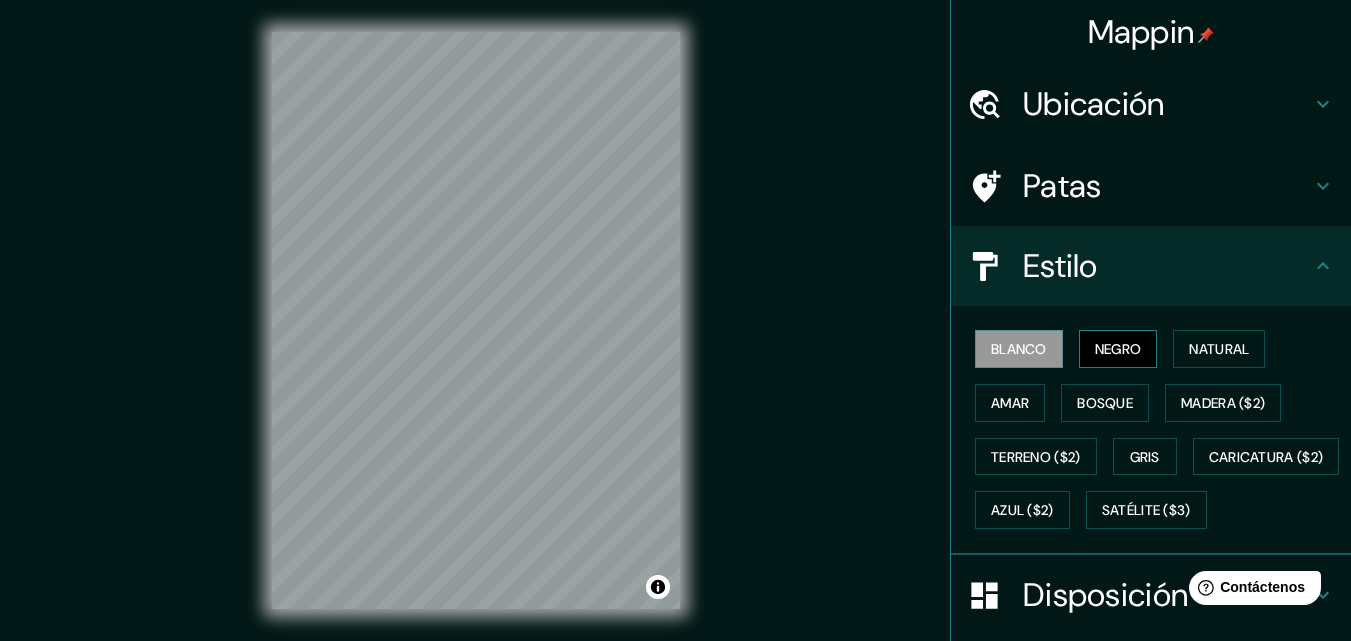 click on "Negro" at bounding box center [1118, 349] 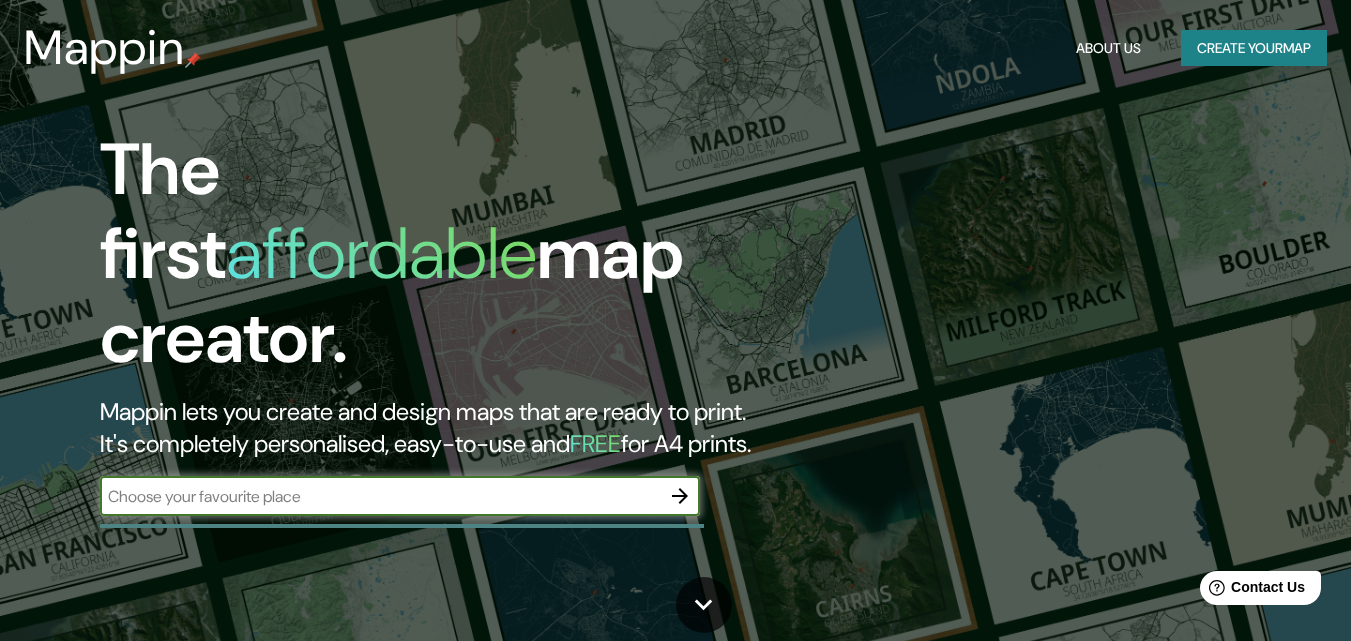 scroll, scrollTop: 0, scrollLeft: 0, axis: both 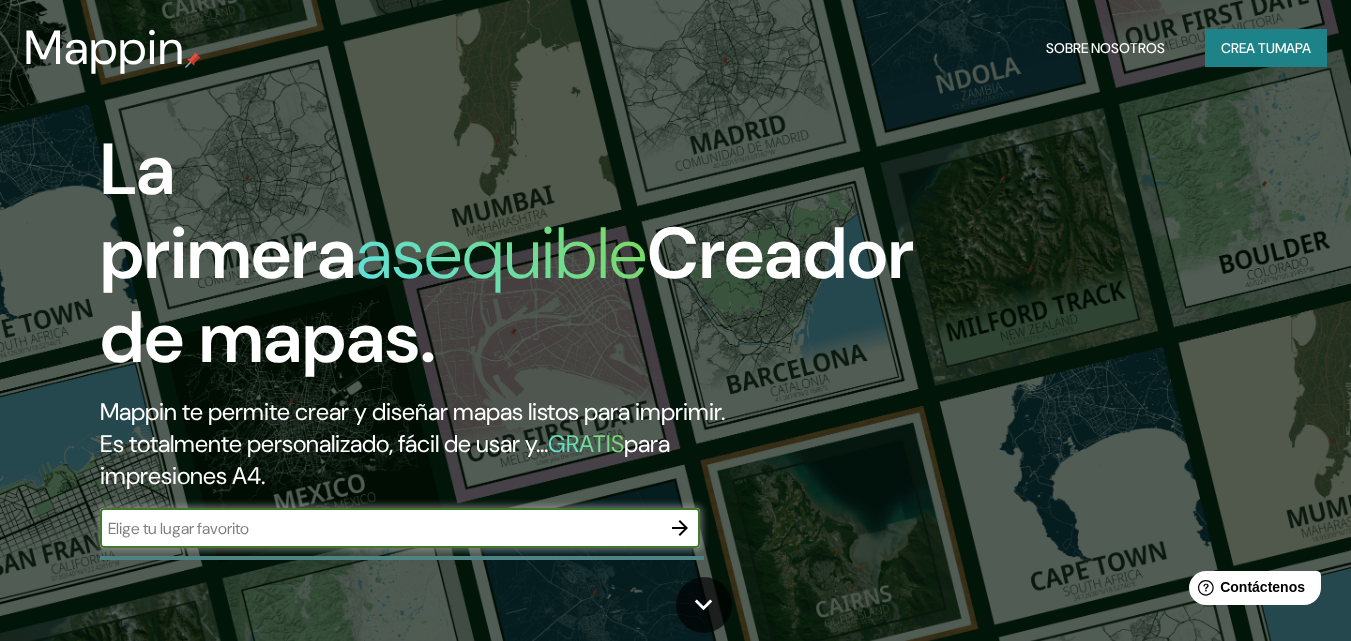 click at bounding box center (380, 528) 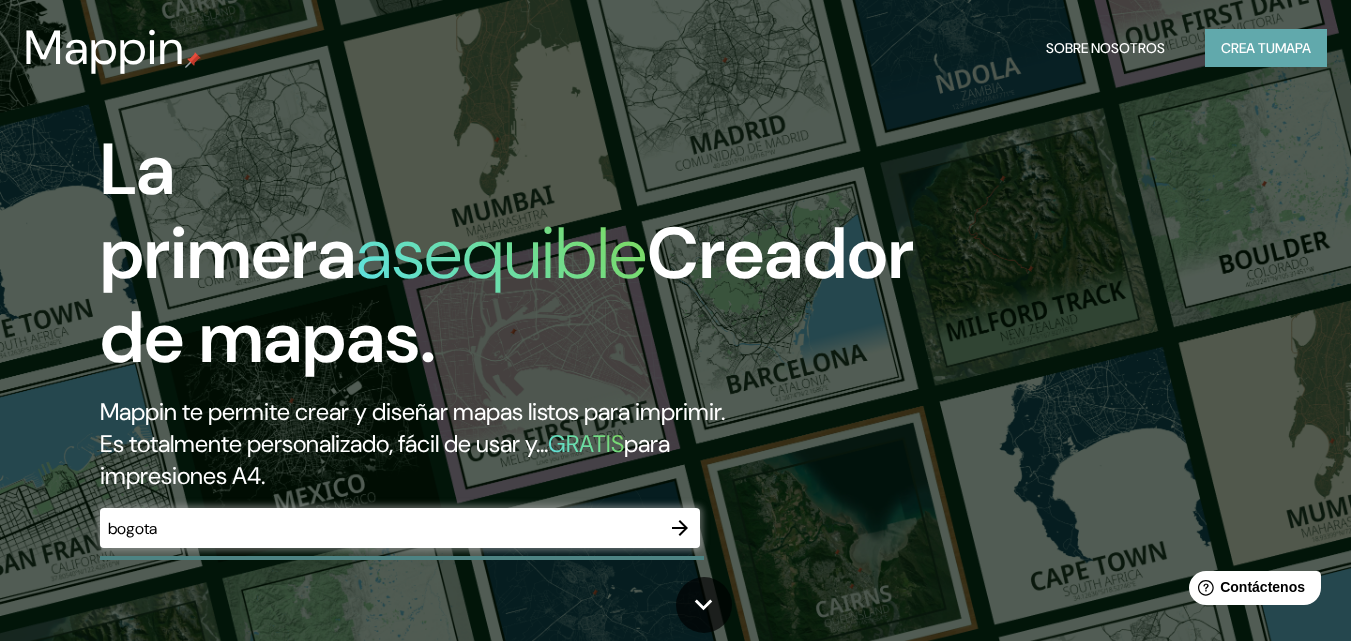 click on "Crea tu  mapa" at bounding box center [1266, 48] 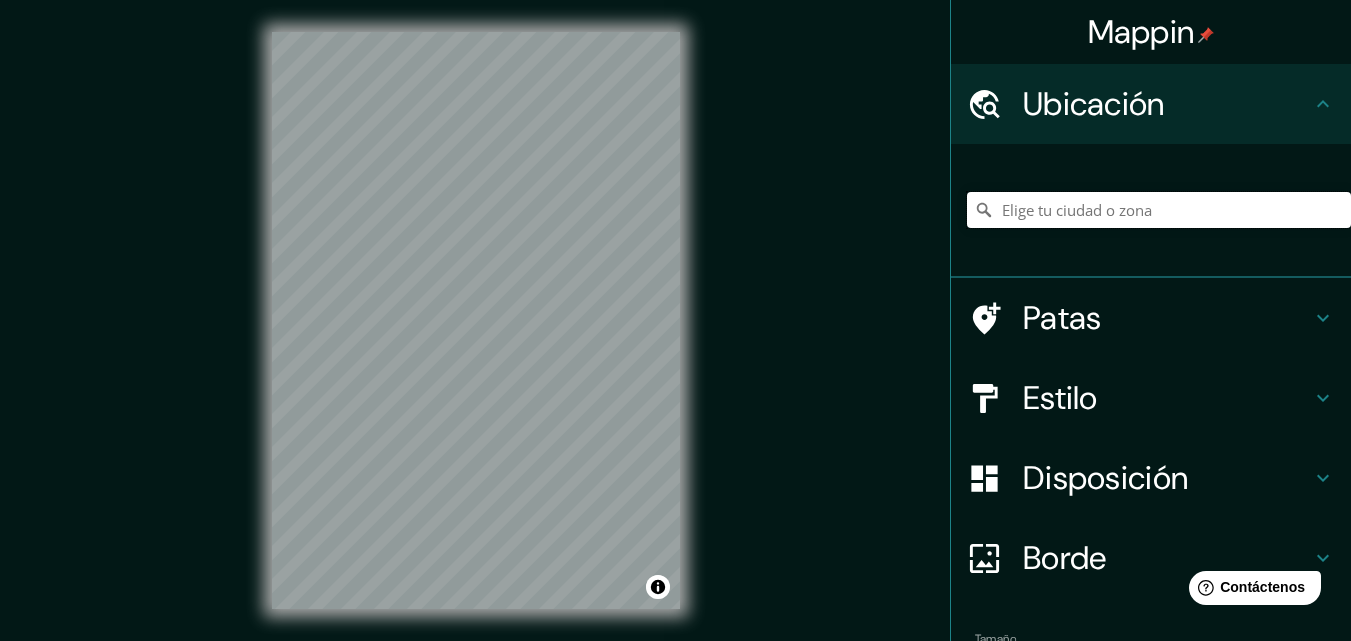 click at bounding box center (1159, 210) 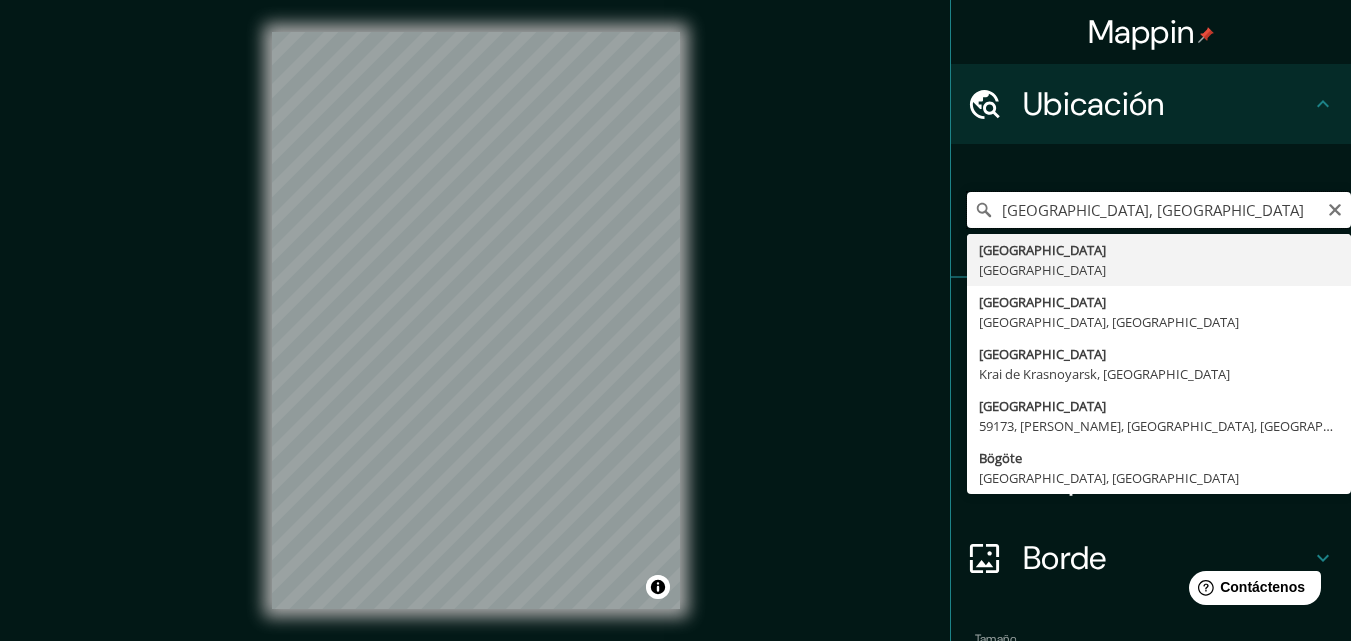 click on "[GEOGRAPHIC_DATA], [GEOGRAPHIC_DATA]" at bounding box center (1159, 210) 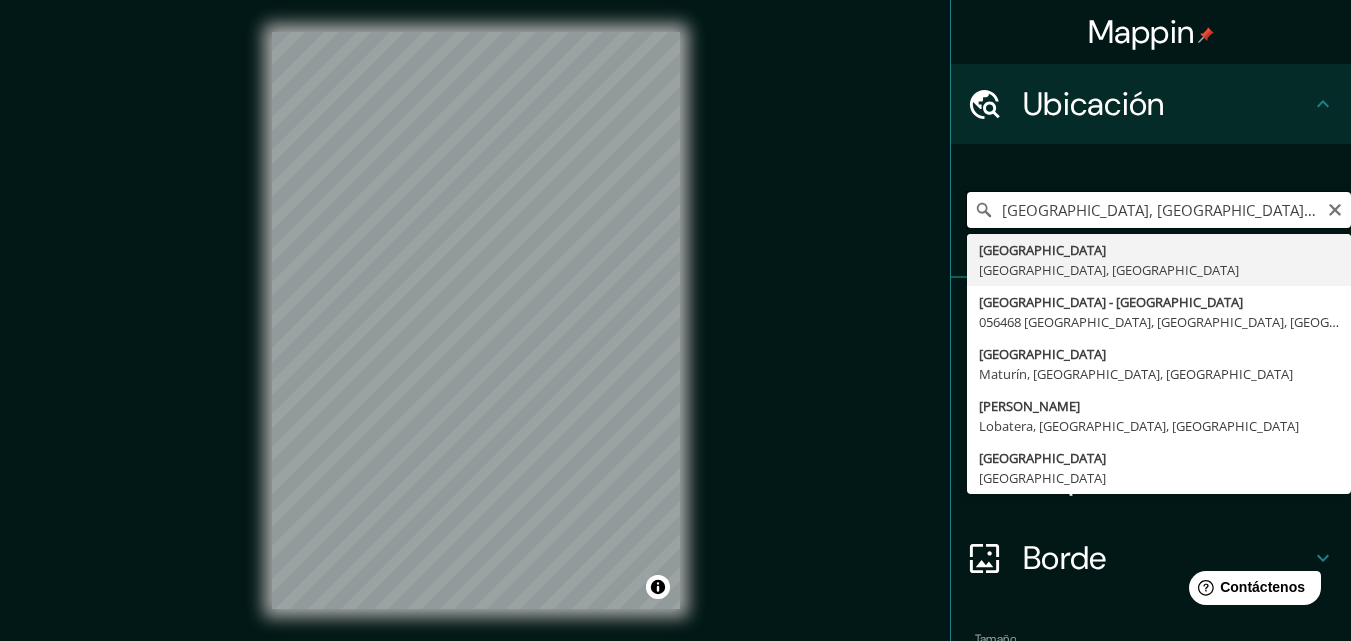 type on "[GEOGRAPHIC_DATA], [GEOGRAPHIC_DATA], [GEOGRAPHIC_DATA]" 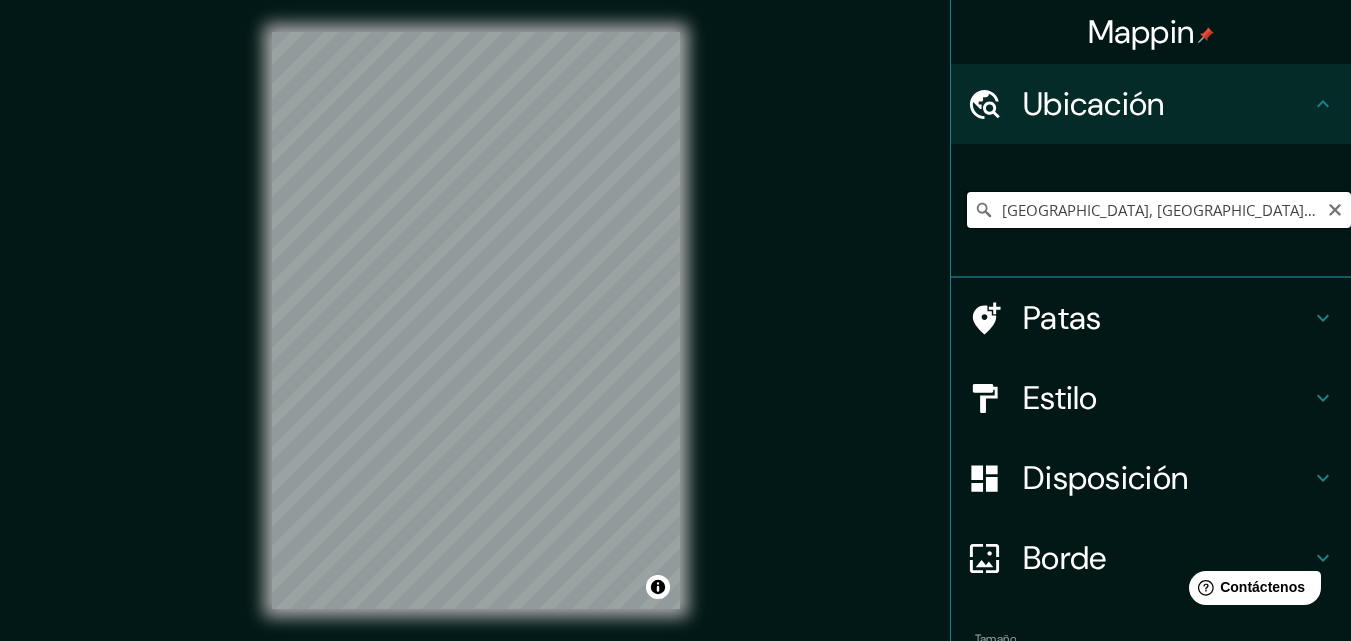 drag, startPoint x: 1284, startPoint y: 207, endPoint x: 977, endPoint y: 208, distance: 307.00162 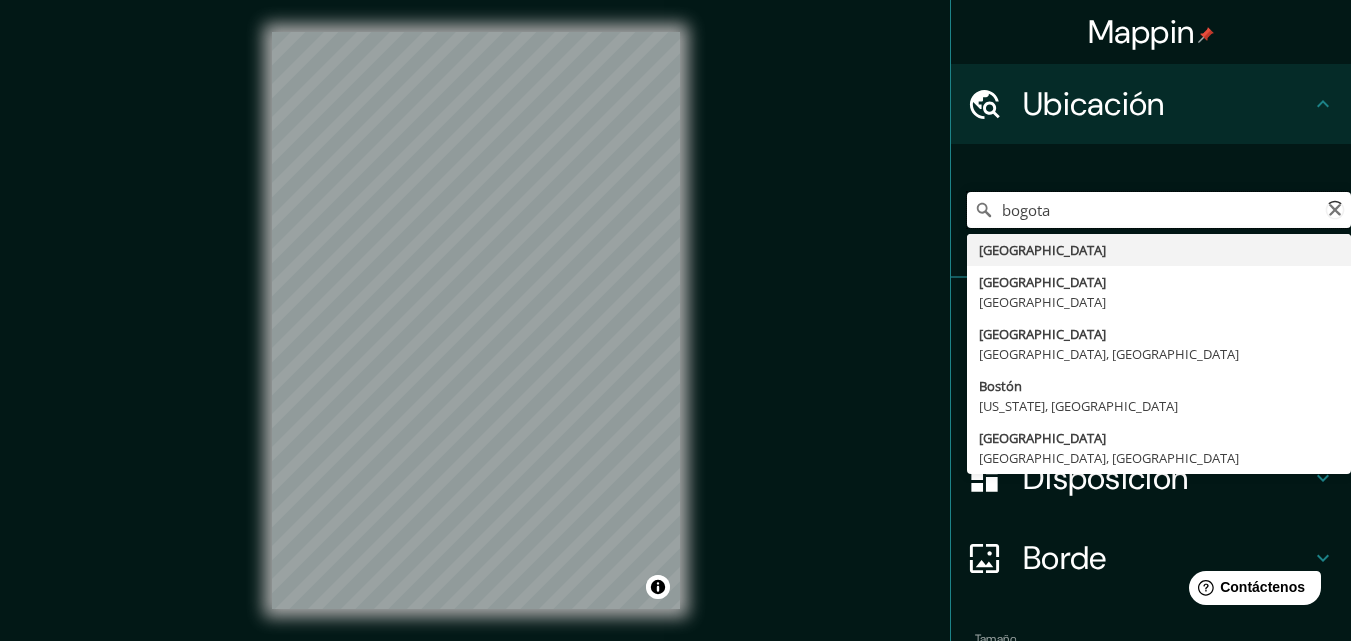 type on "[GEOGRAPHIC_DATA], [GEOGRAPHIC_DATA]" 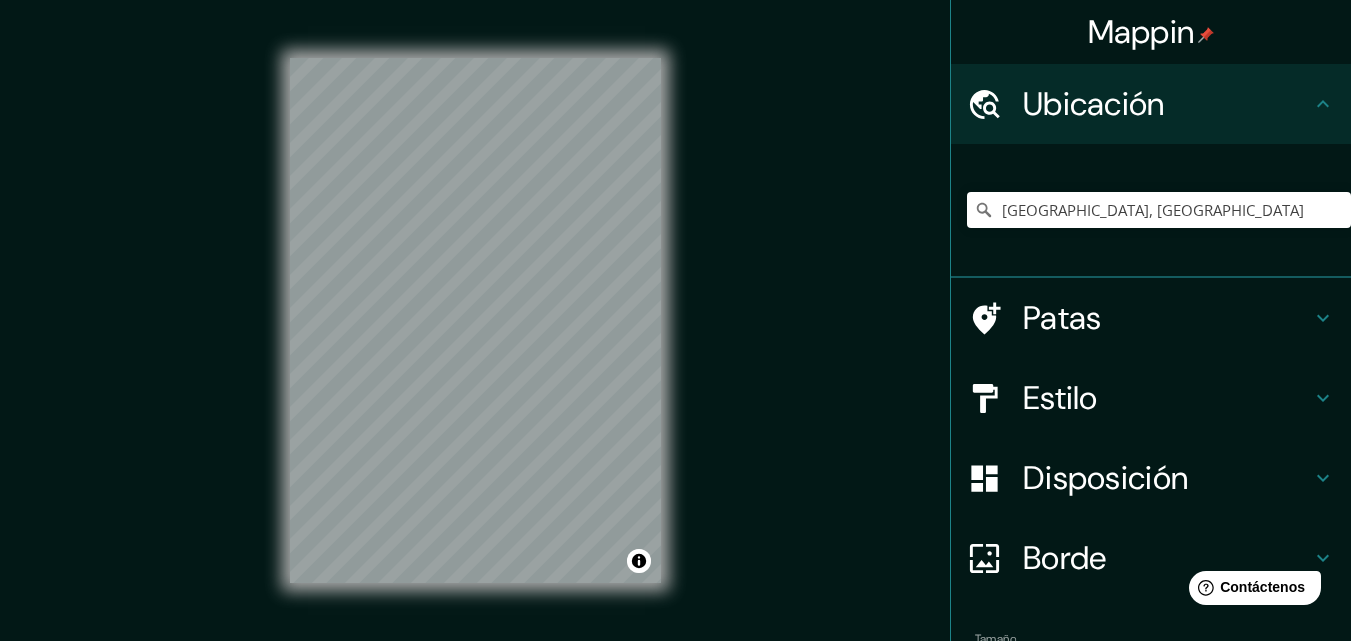click on "Ubicación" at bounding box center [1151, 104] 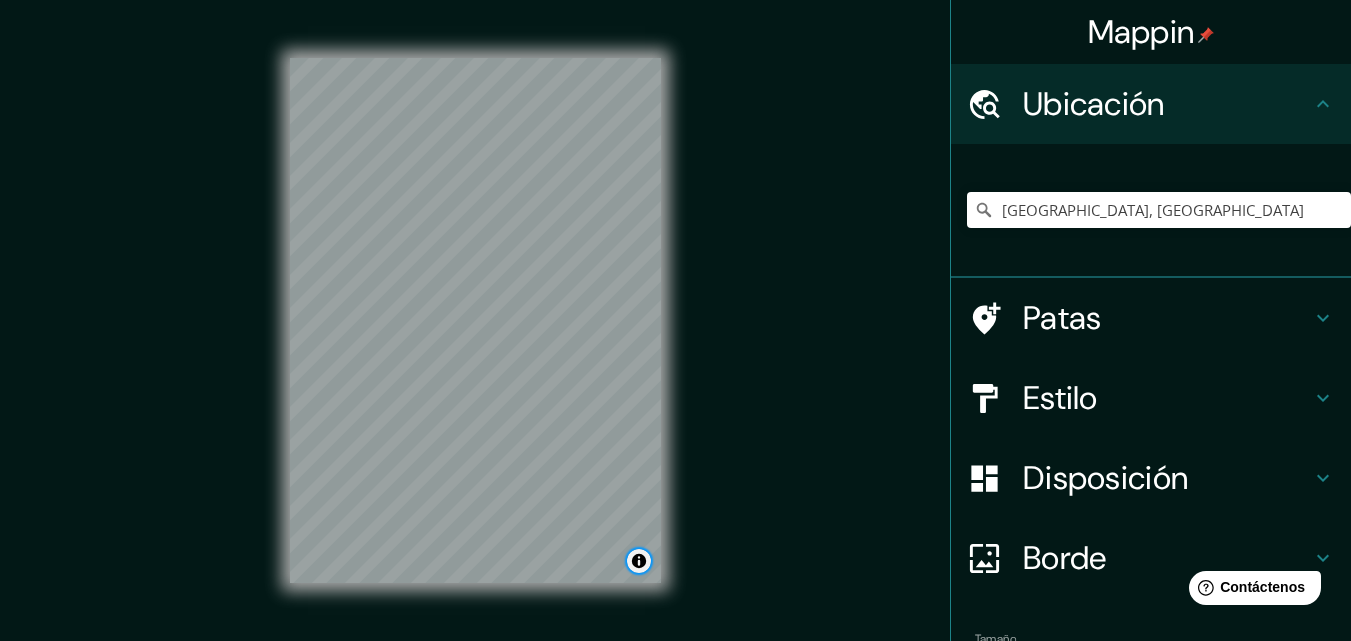 click at bounding box center [639, 561] 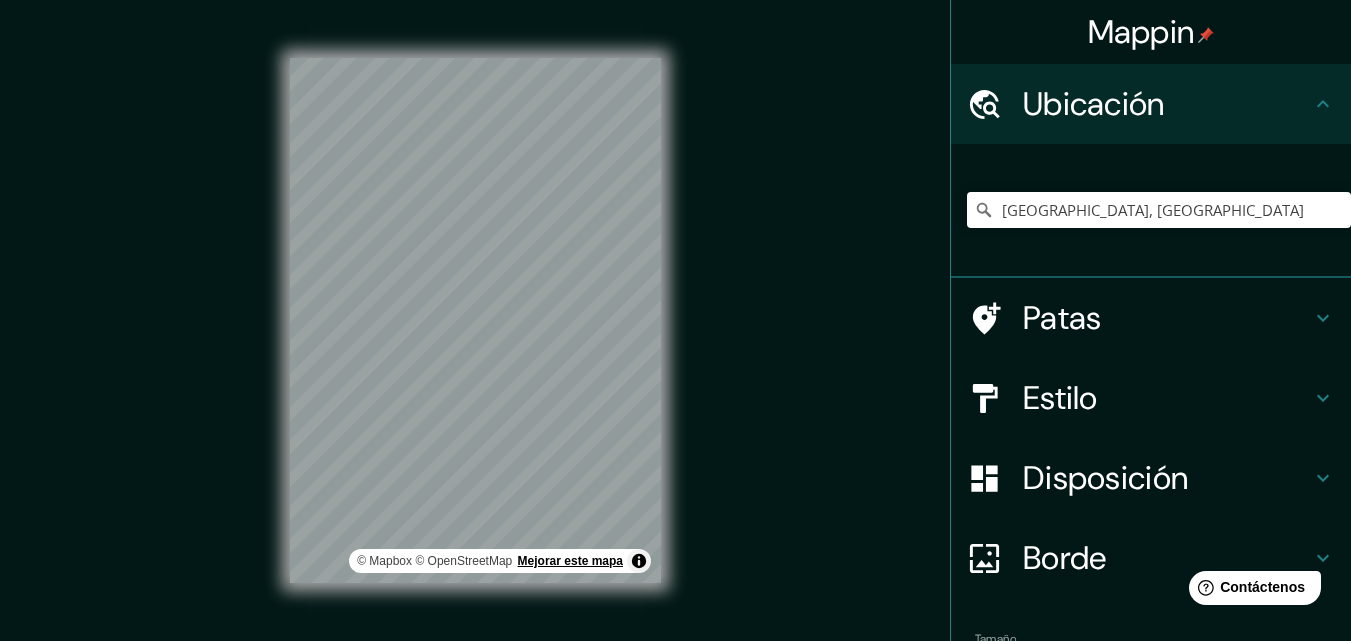 click on "Mejorar este mapa" at bounding box center (570, 561) 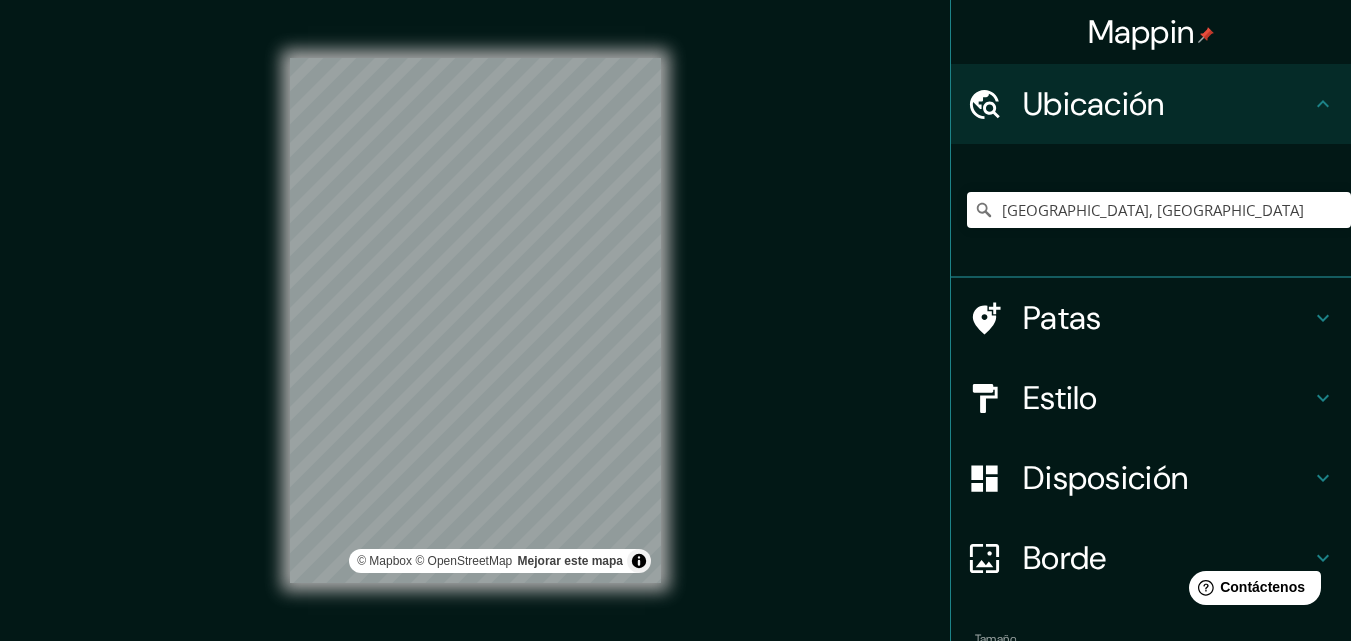 click on "Estilo" at bounding box center [1060, 398] 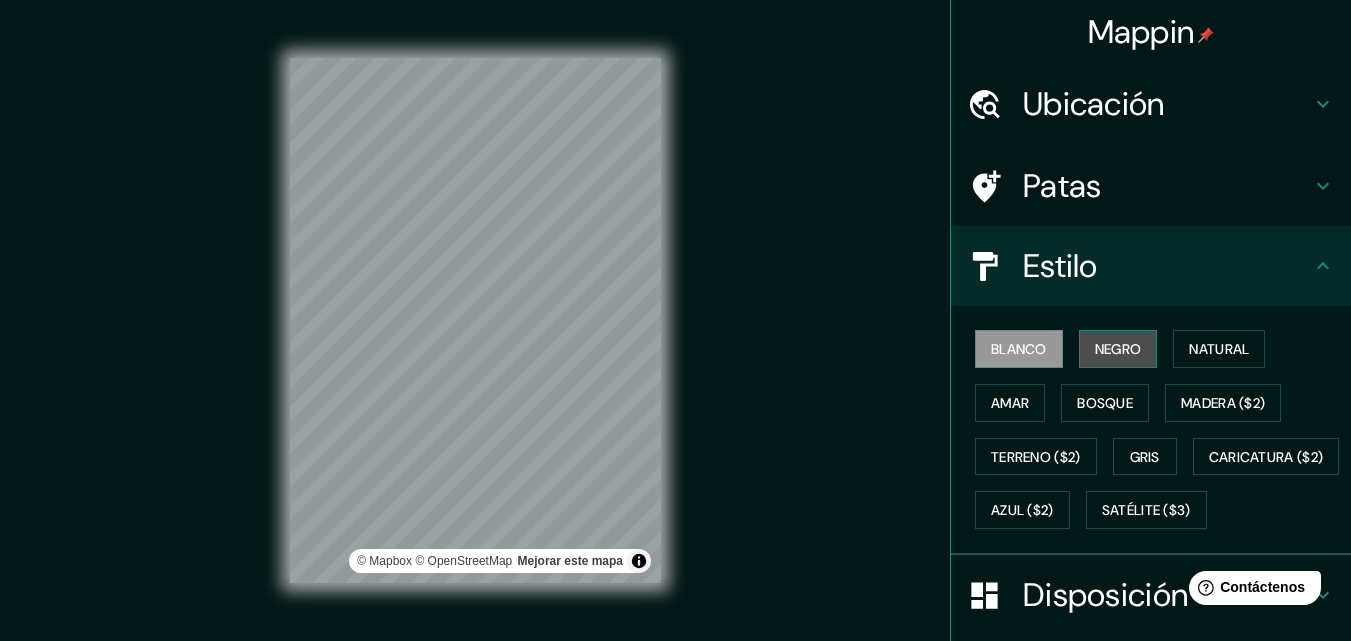 click on "Negro" at bounding box center [1118, 349] 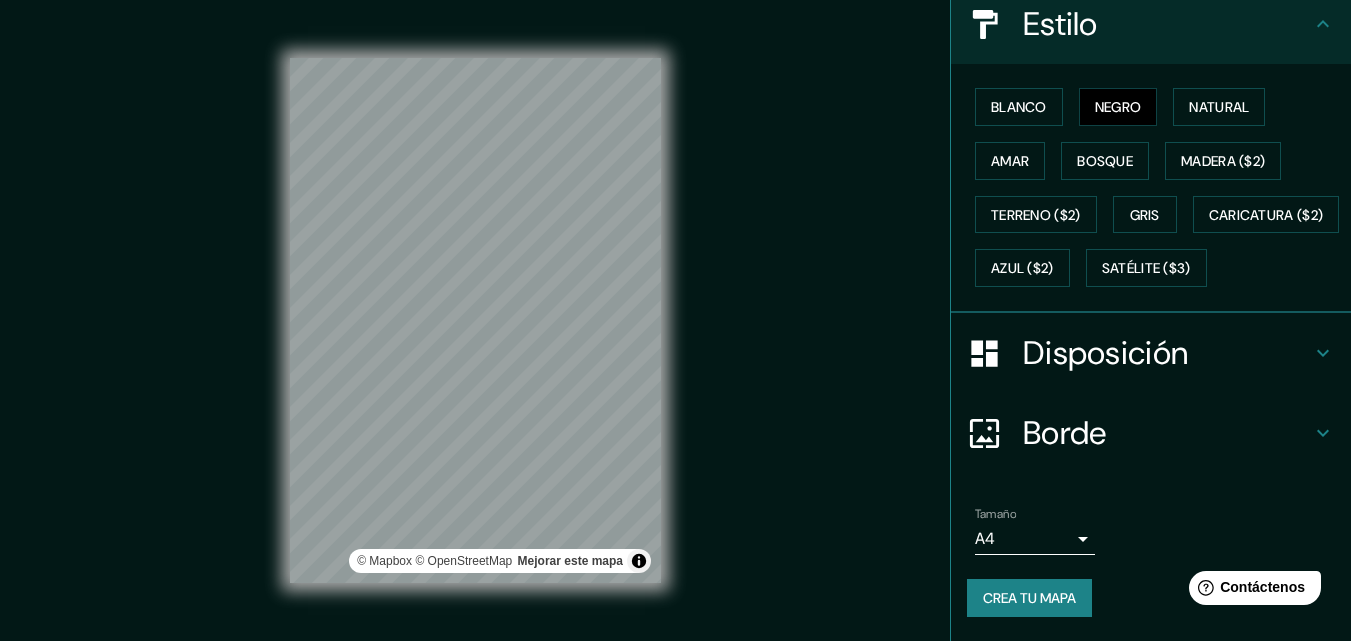 scroll, scrollTop: 295, scrollLeft: 0, axis: vertical 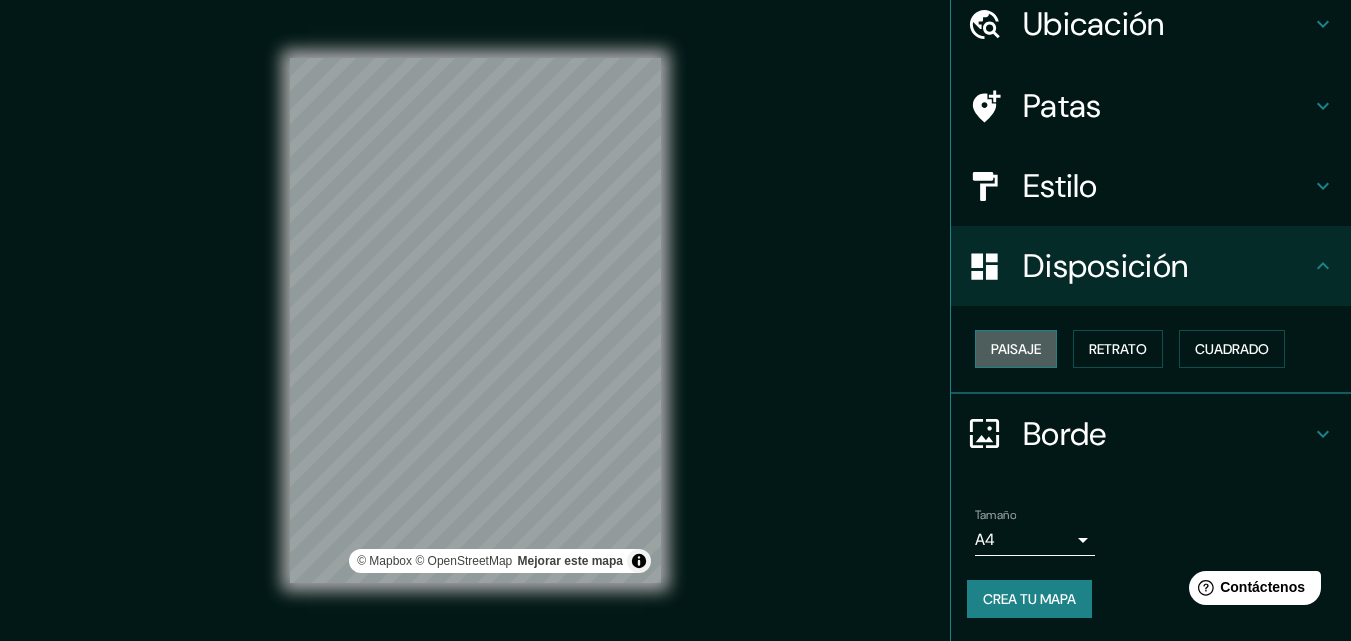 click on "Paisaje" at bounding box center (1016, 349) 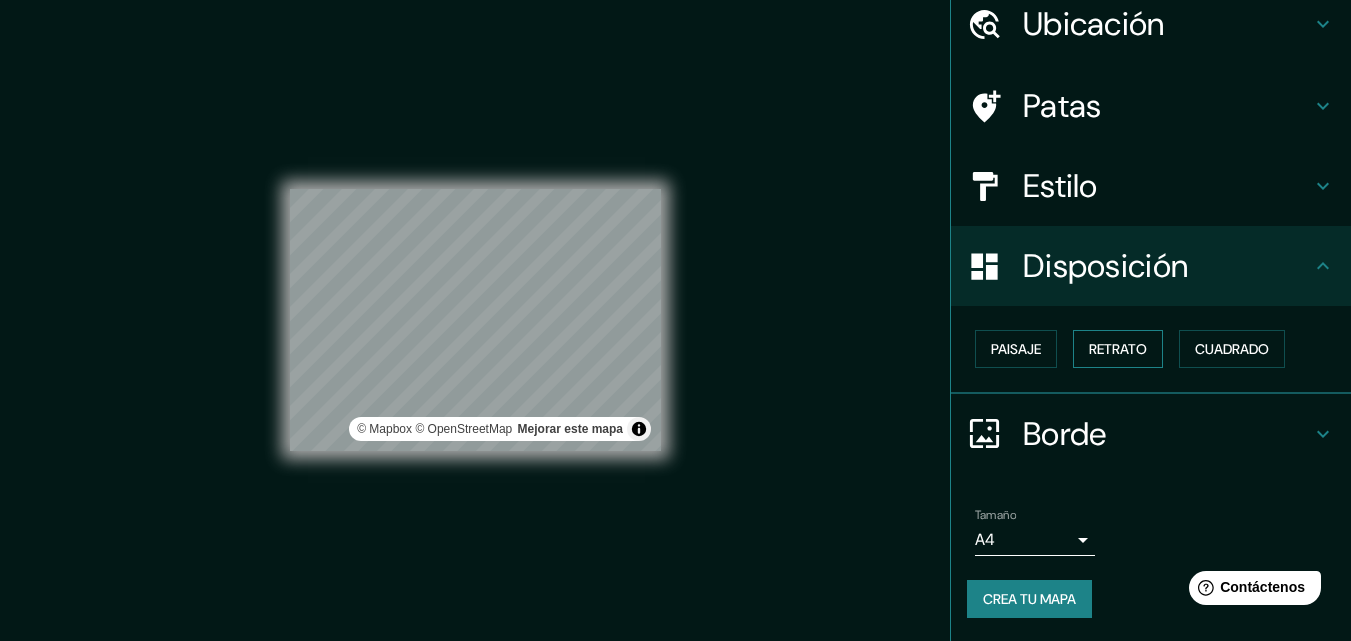 click on "Retrato" at bounding box center [1118, 349] 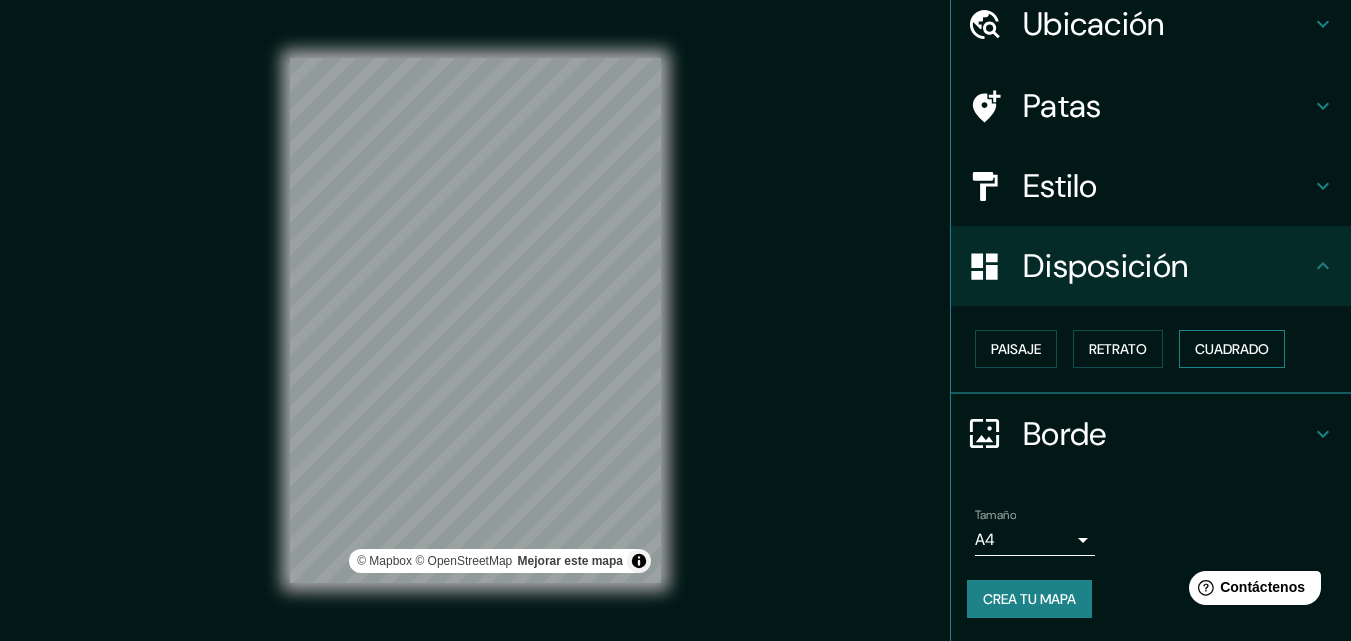 click on "Cuadrado" at bounding box center (1232, 349) 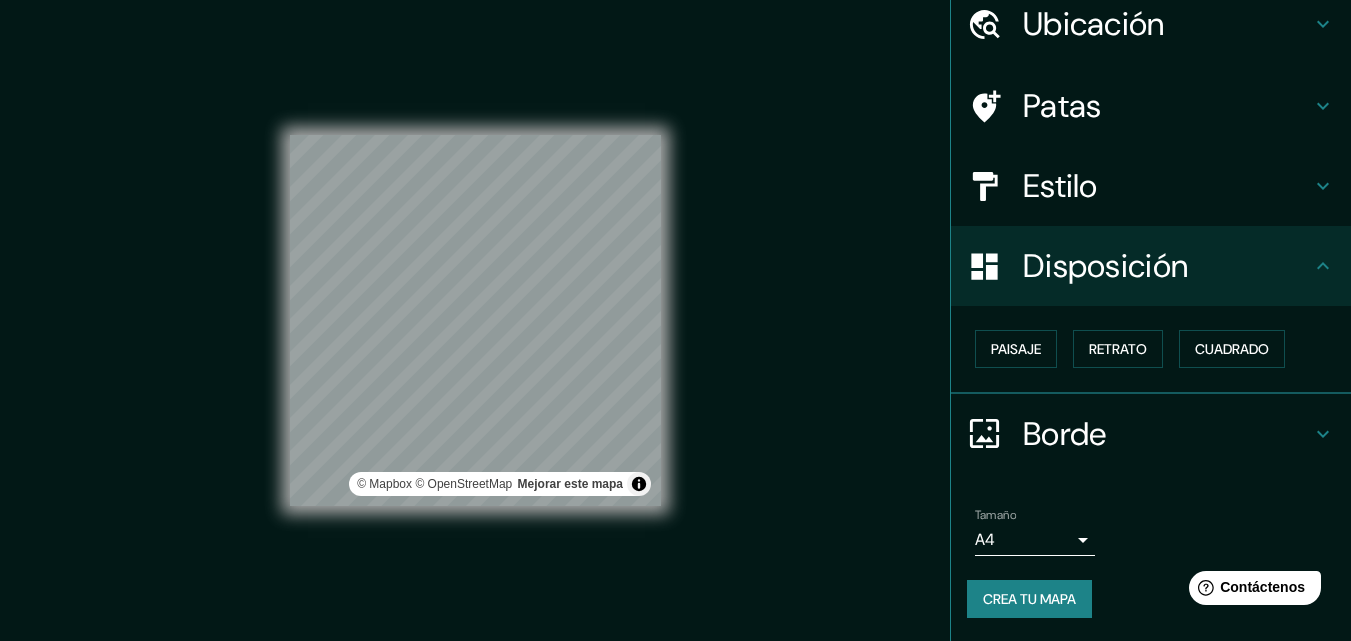 click on "Mappin Ubicación [GEOGRAPHIC_DATA], [GEOGRAPHIC_DATA] [GEOGRAPHIC_DATA] [GEOGRAPHIC_DATA] [GEOGRAPHIC_DATA] [GEOGRAPHIC_DATA], [GEOGRAPHIC_DATA] [GEOGRAPHIC_DATA] [GEOGRAPHIC_DATA], [GEOGRAPHIC_DATA] [GEOGRAPHIC_DATA] [GEOGRAPHIC_DATA], [GEOGRAPHIC_DATA] [GEOGRAPHIC_DATA] 59173, [GEOGRAPHIC_DATA][PERSON_NAME][GEOGRAPHIC_DATA], [GEOGRAPHIC_DATA], [GEOGRAPHIC_DATA] Patas Estilo Disposición Paisaje Retrato [PERSON_NAME] [PERSON_NAME] un [PERSON_NAME].  Consejo  : puedes opacar las capas del marco para crear efectos geniales. Ninguno Simple Transparente Elegante Tamaño A4 single Crea tu mapa © Mapbox    © OpenStreetMap    Mejorar este mapa Si tiene algún problema, sugerencia o inquietud, envíe un correo electrónico a  [EMAIL_ADDRESS][DOMAIN_NAME]  .   . . Texto original Valora esta traducción Tu opinión servirá para ayudar a mejorar el Traductor de Google" at bounding box center (675, 320) 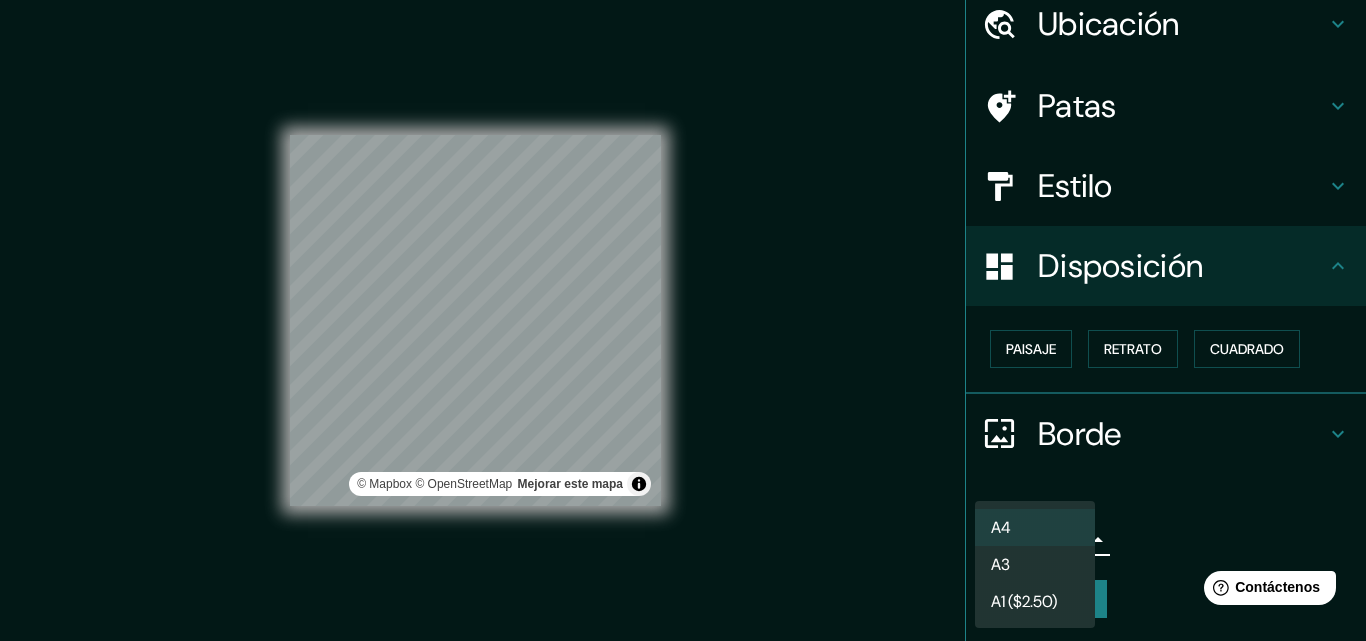 click on "A3" at bounding box center (1035, 564) 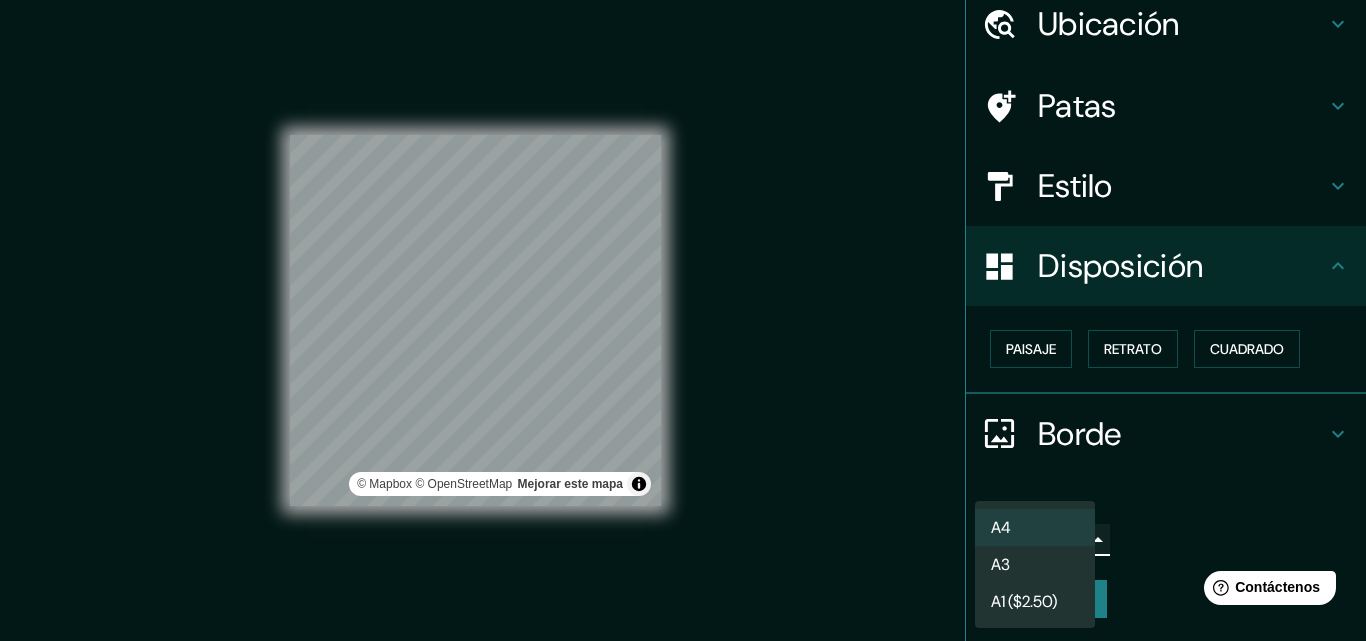 type on "a4" 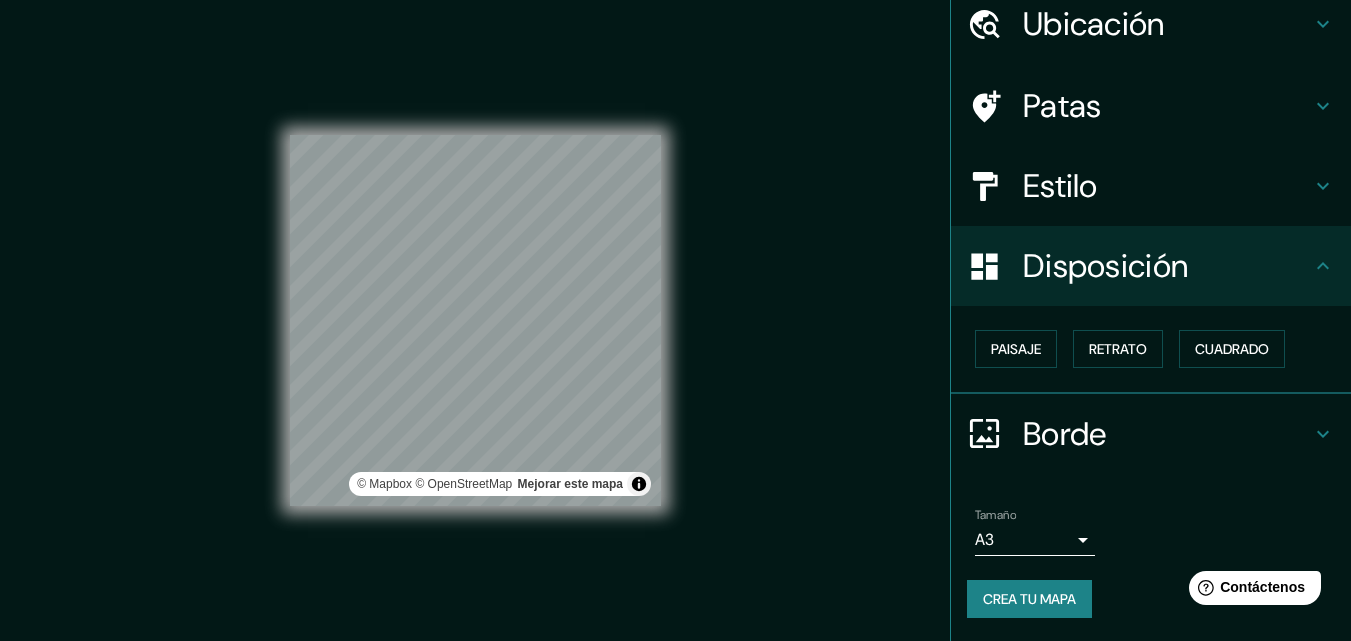 click on "Tamaño A3 a4" at bounding box center (1151, 532) 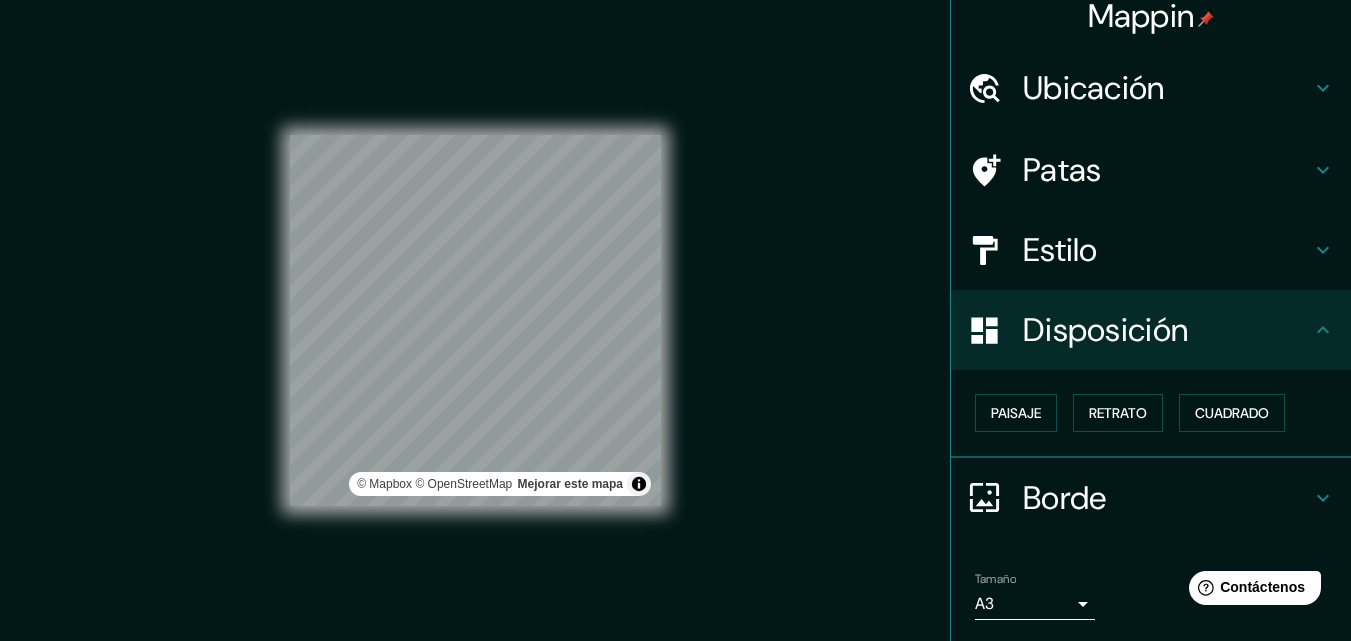 scroll, scrollTop: 0, scrollLeft: 0, axis: both 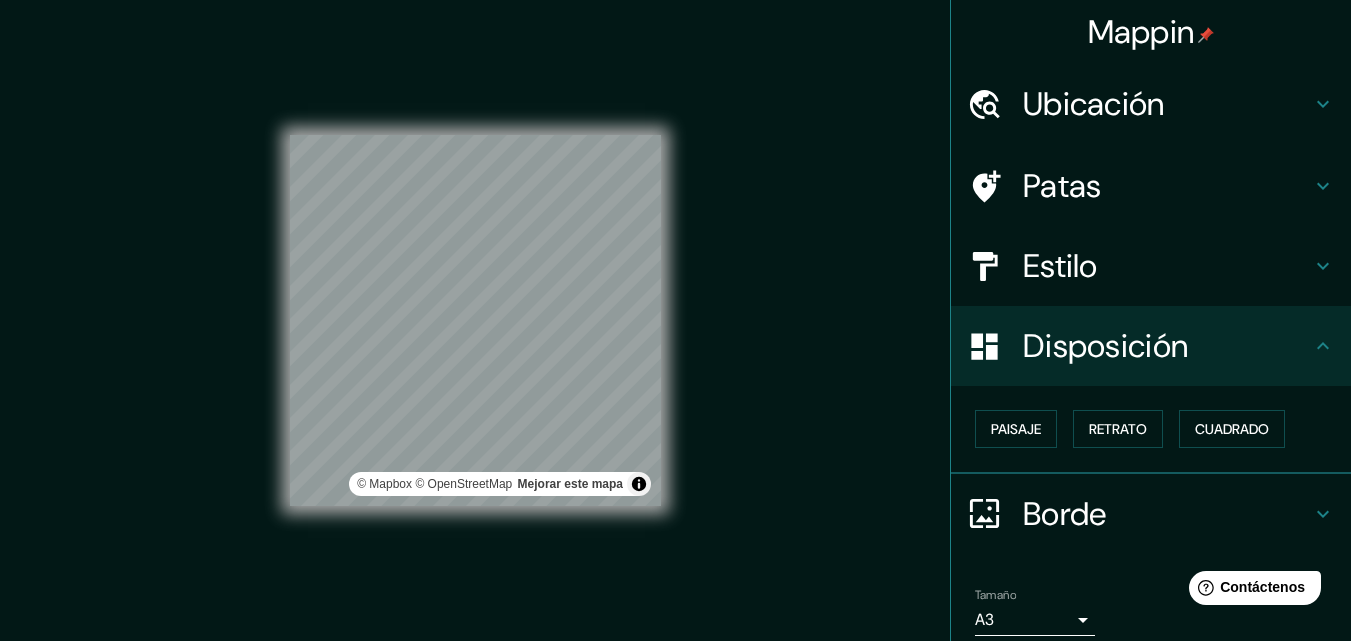 click on "Patas" at bounding box center [1167, 186] 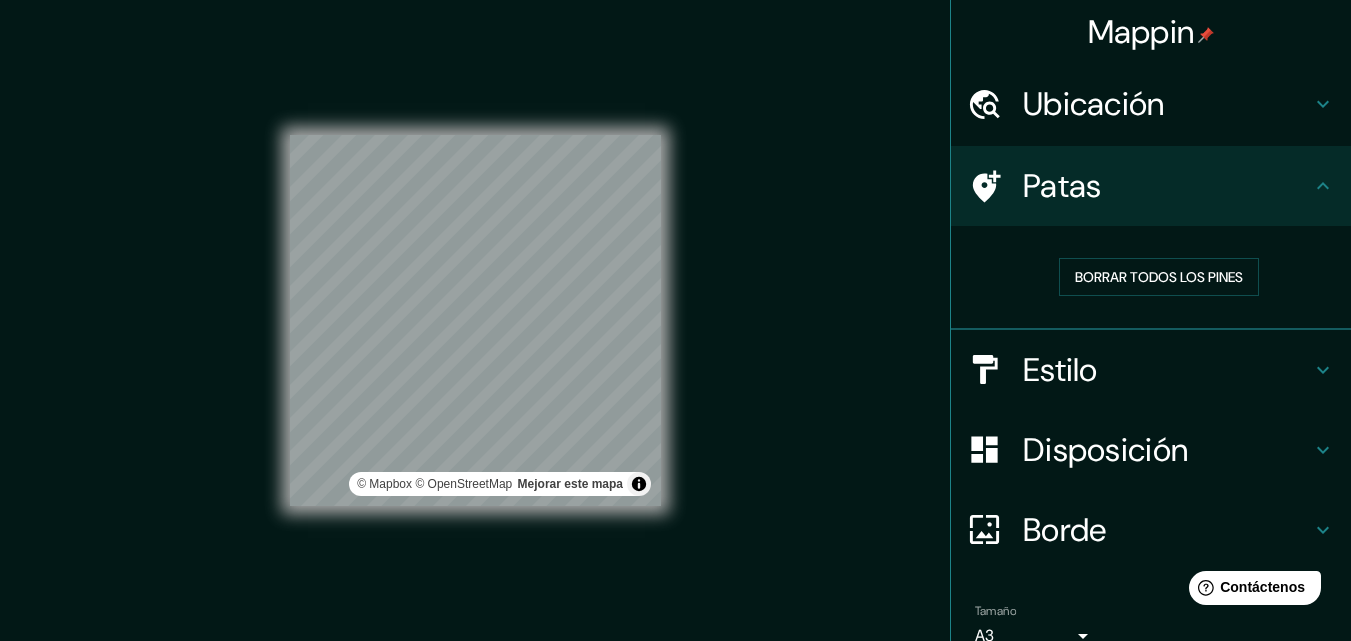 click on "Patas" at bounding box center [1167, 186] 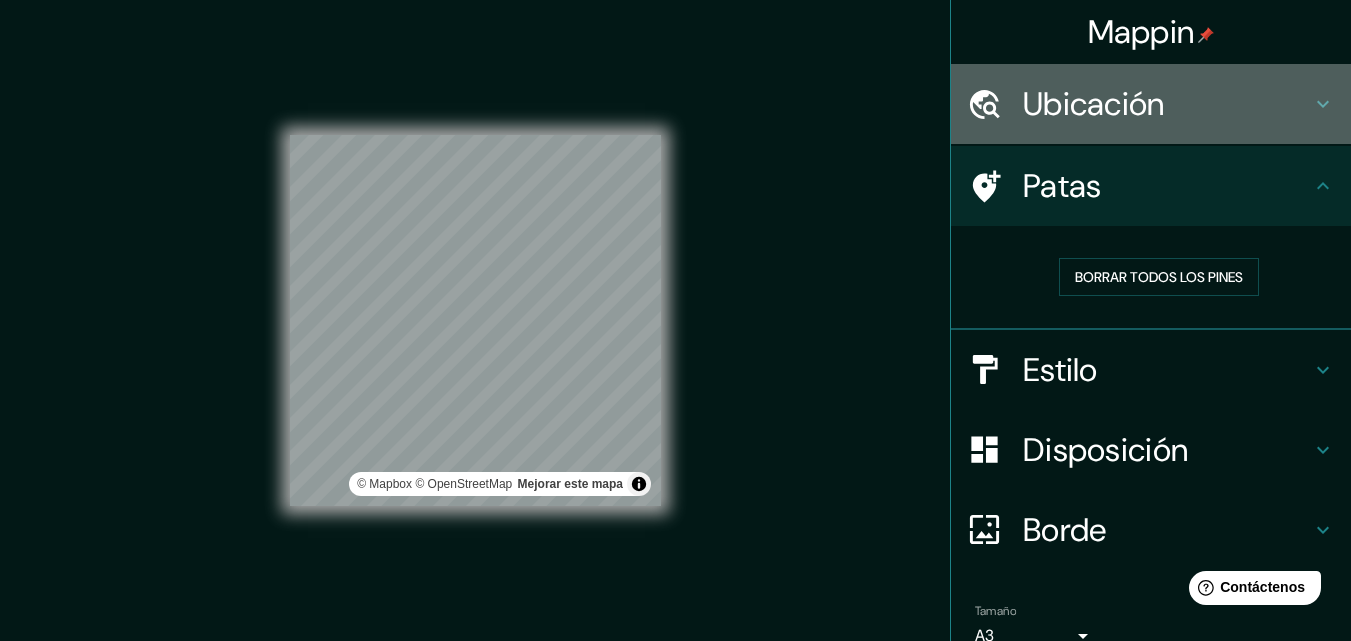 click on "Ubicación" at bounding box center (1167, 104) 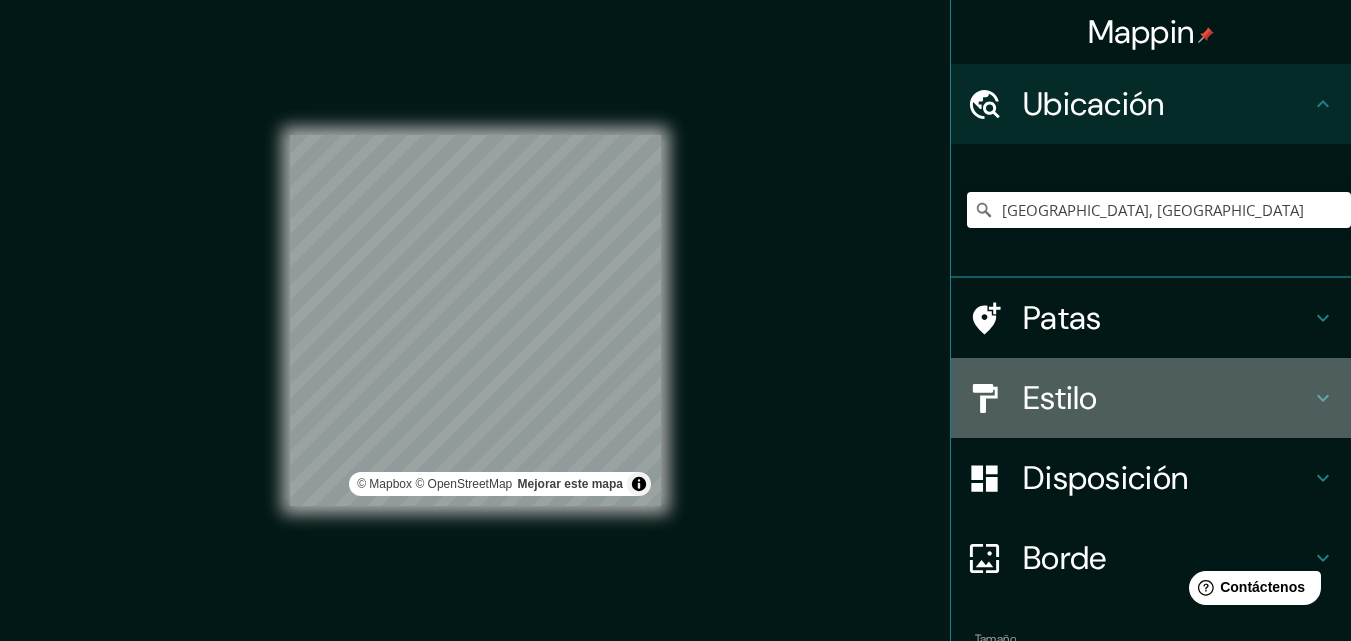 click on "Estilo" at bounding box center [1167, 398] 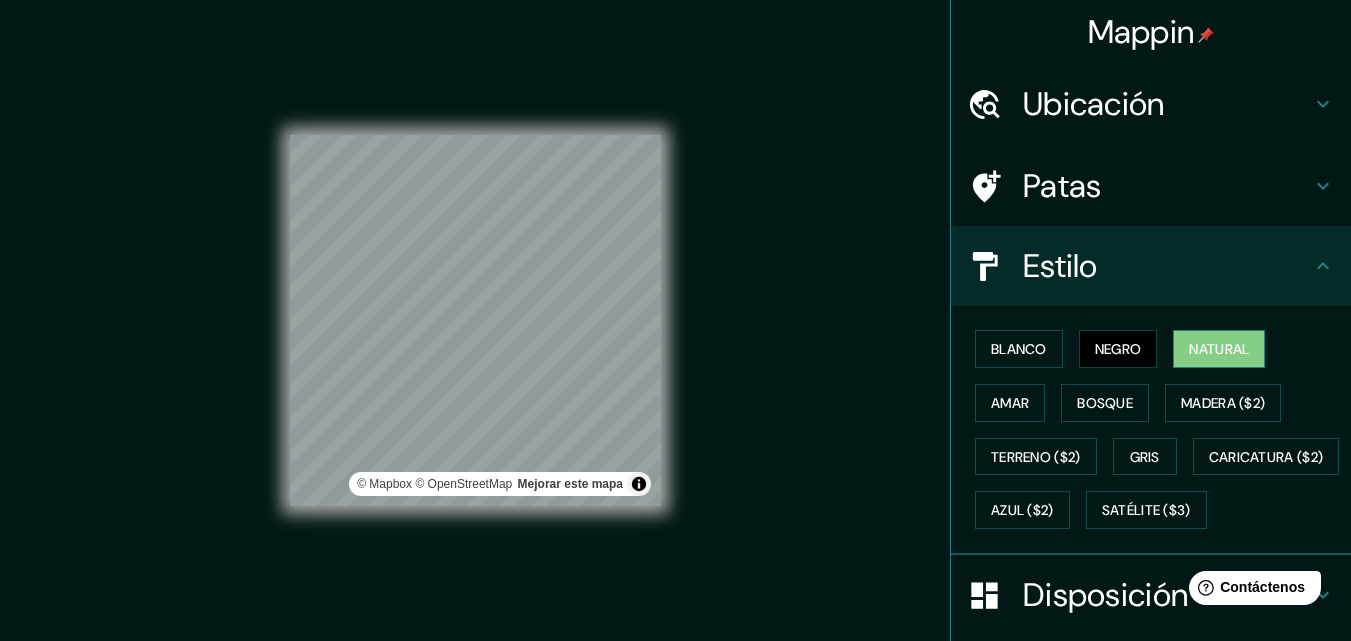 click on "Natural" at bounding box center [1219, 349] 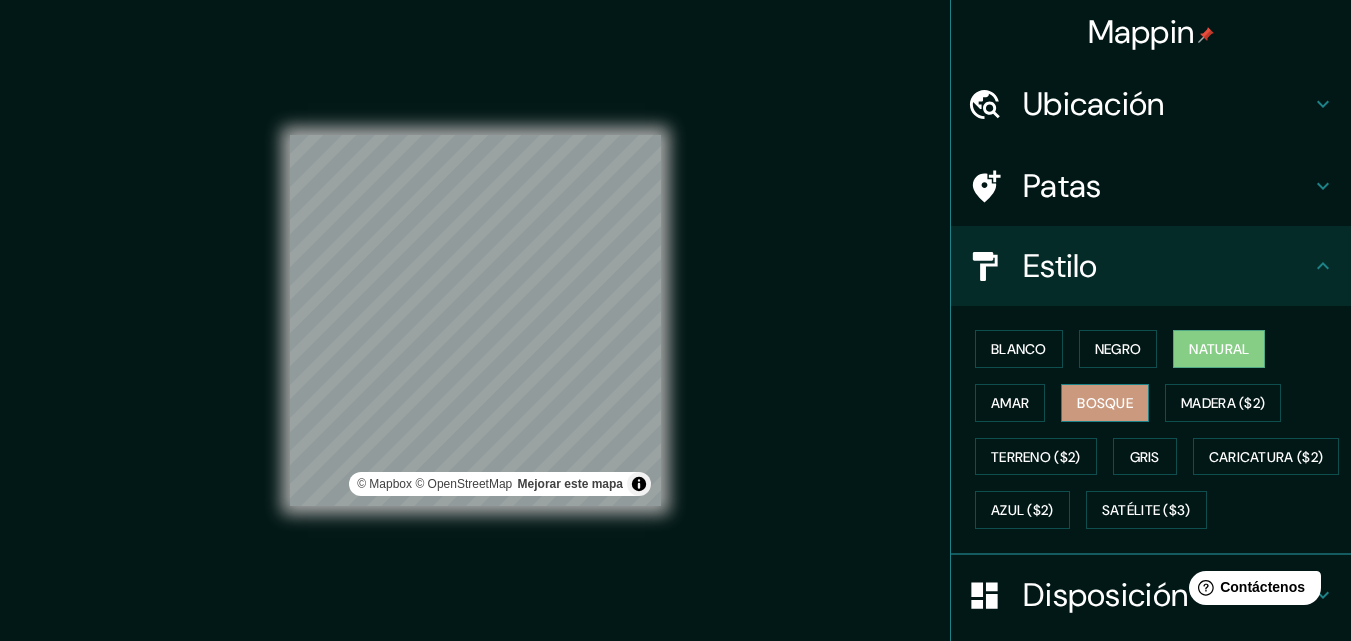 click on "Bosque" at bounding box center [1105, 403] 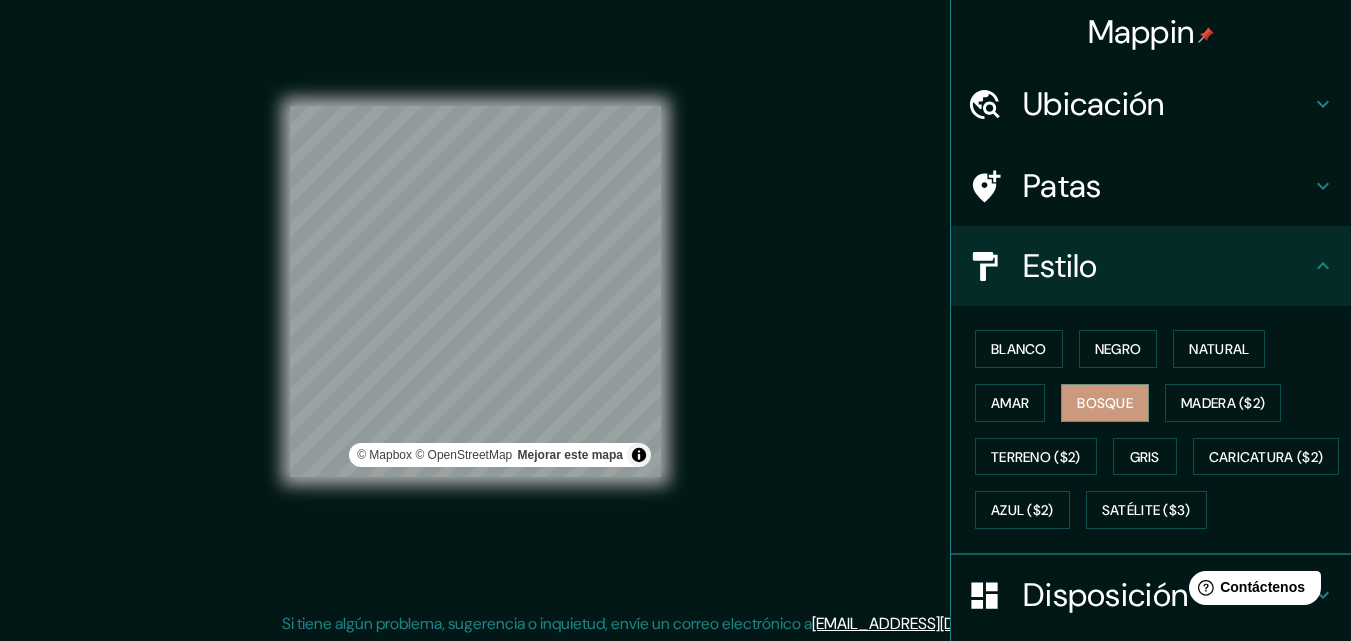scroll, scrollTop: 32, scrollLeft: 0, axis: vertical 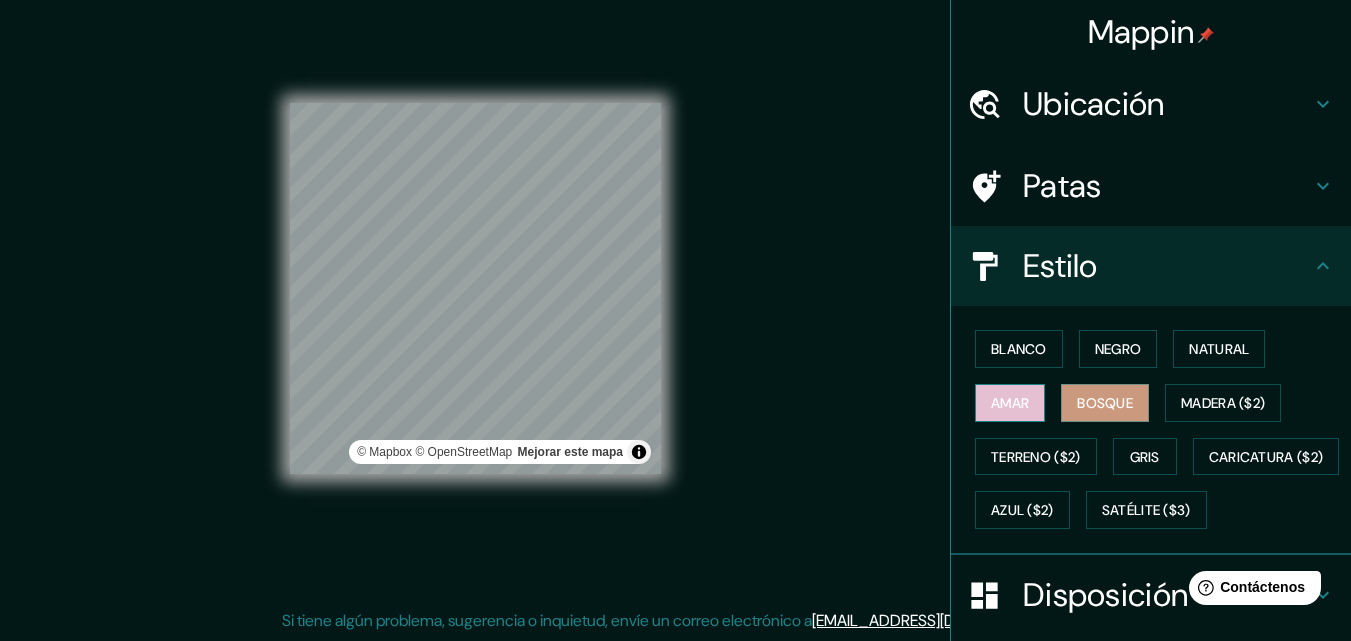 click on "Amar" at bounding box center (1010, 403) 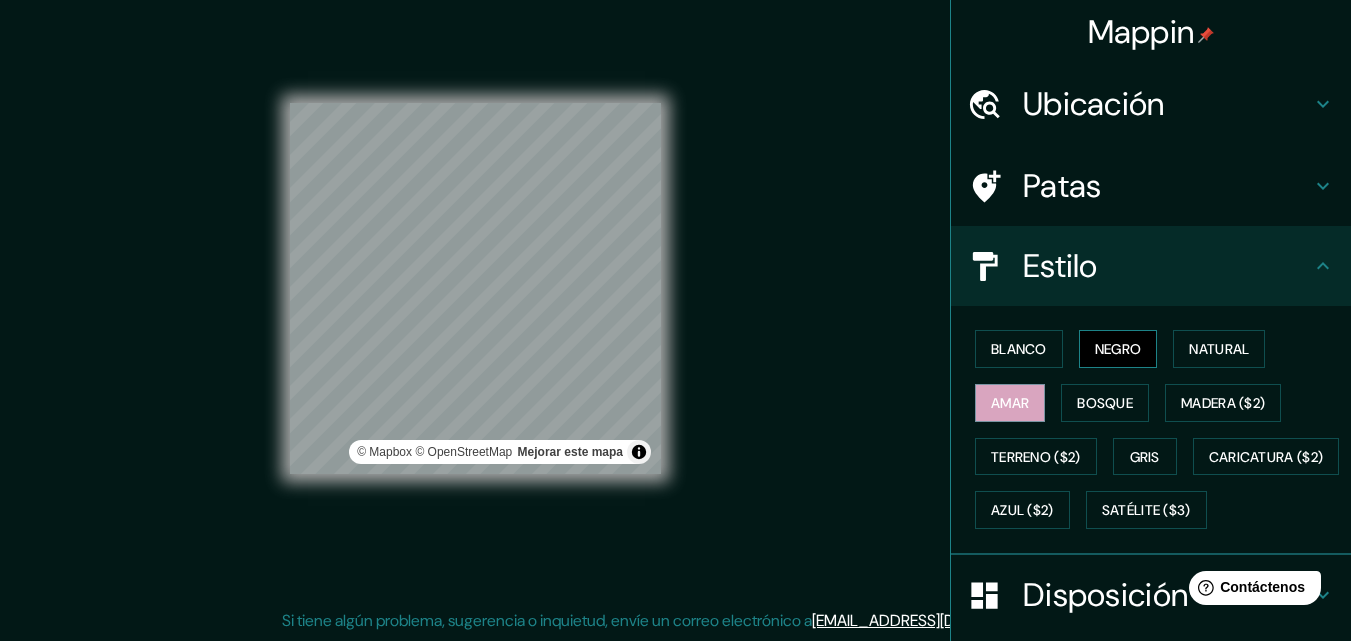 click on "Negro" at bounding box center (1118, 349) 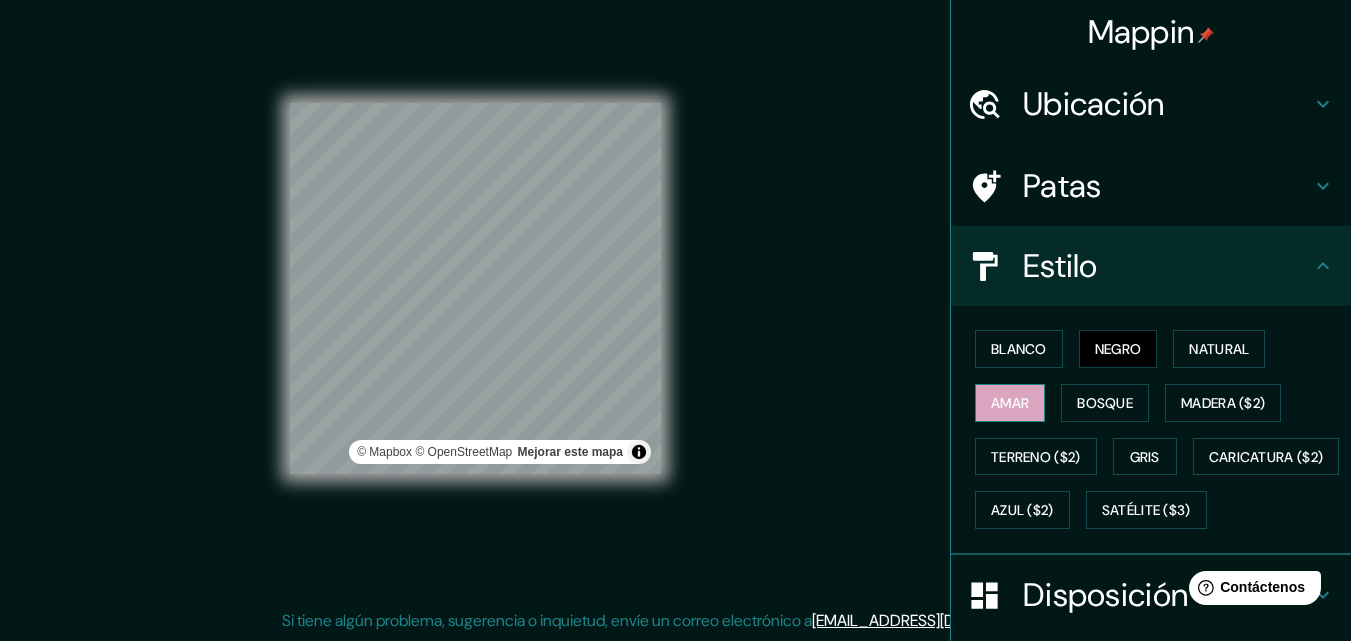 click on "Amar" at bounding box center [1010, 403] 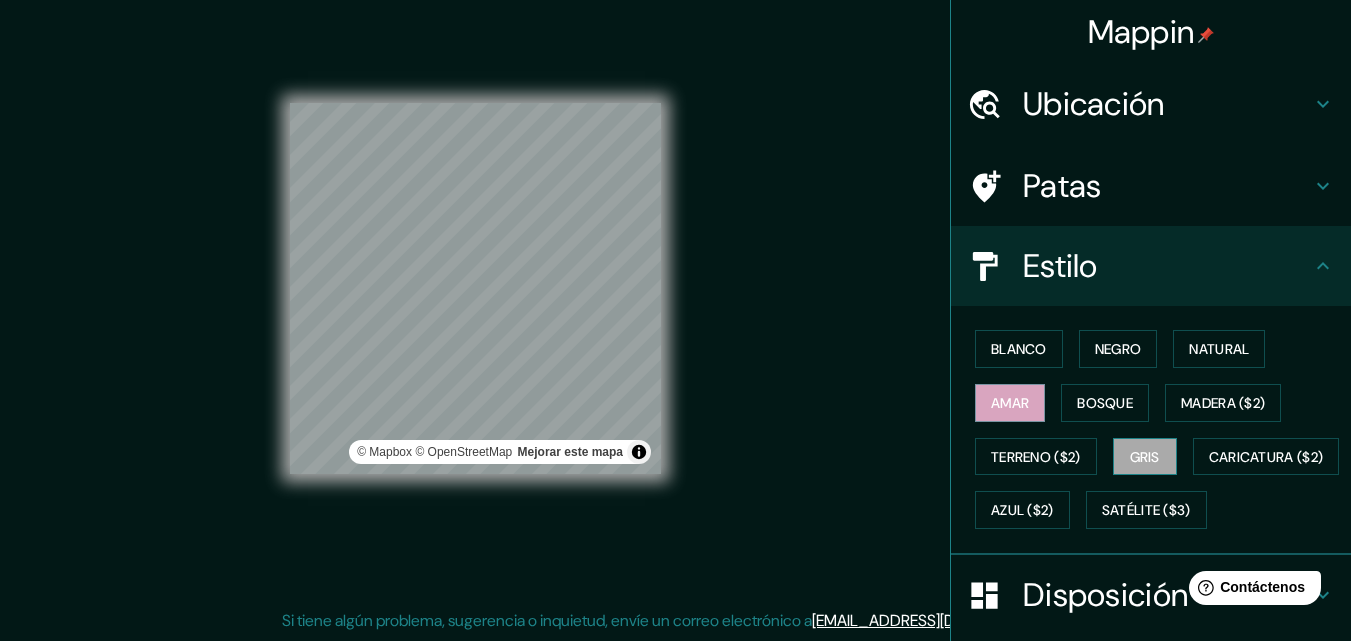 click on "Gris" at bounding box center [1145, 457] 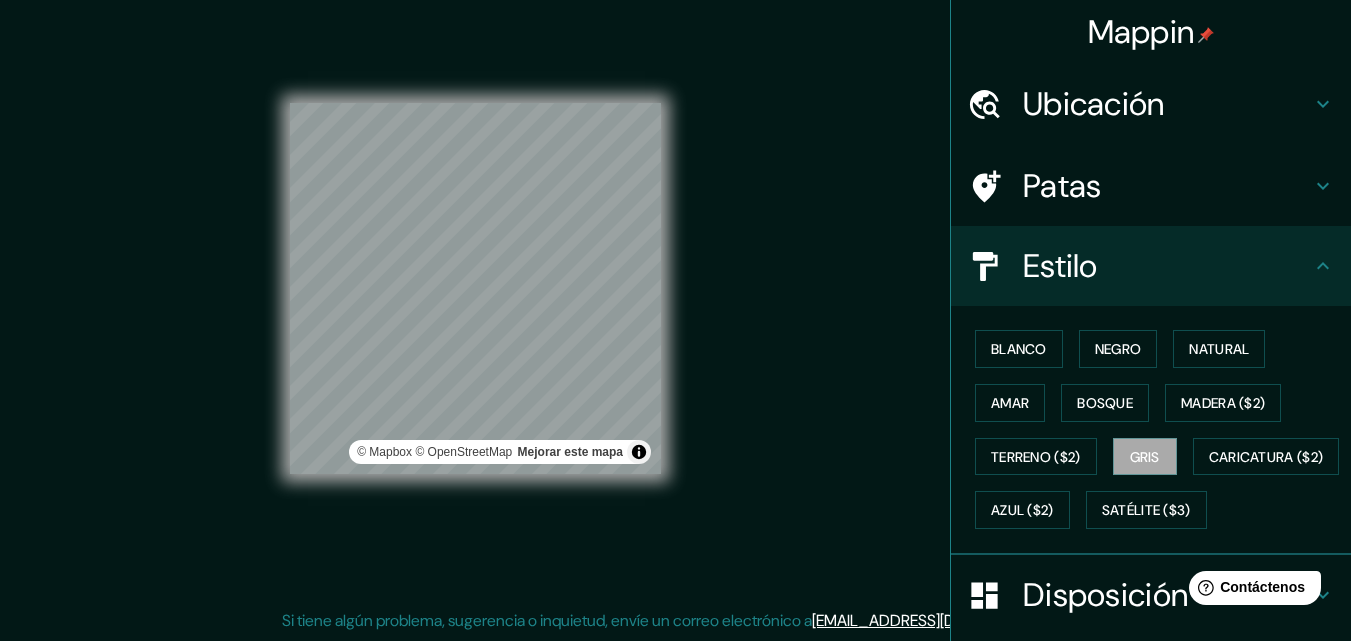 click on "© Mapbox    © OpenStreetMap    Mejorar este mapa" at bounding box center [475, 288] 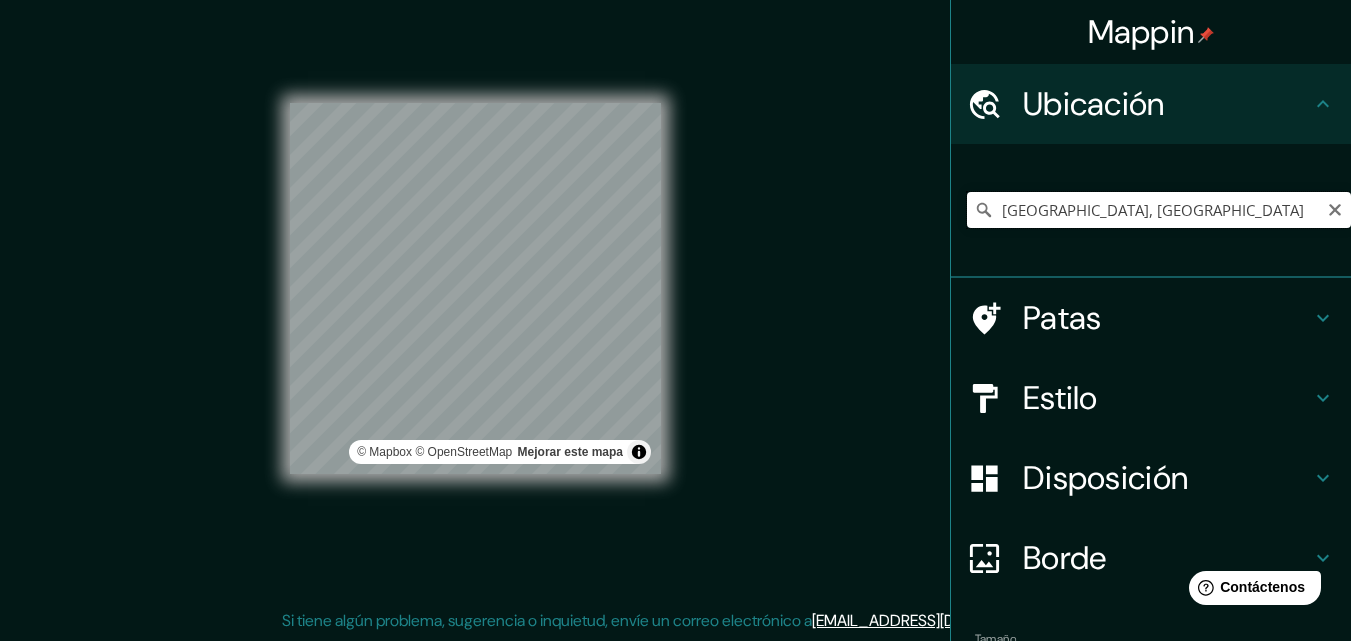 click on "[GEOGRAPHIC_DATA], [GEOGRAPHIC_DATA]" at bounding box center [1159, 210] 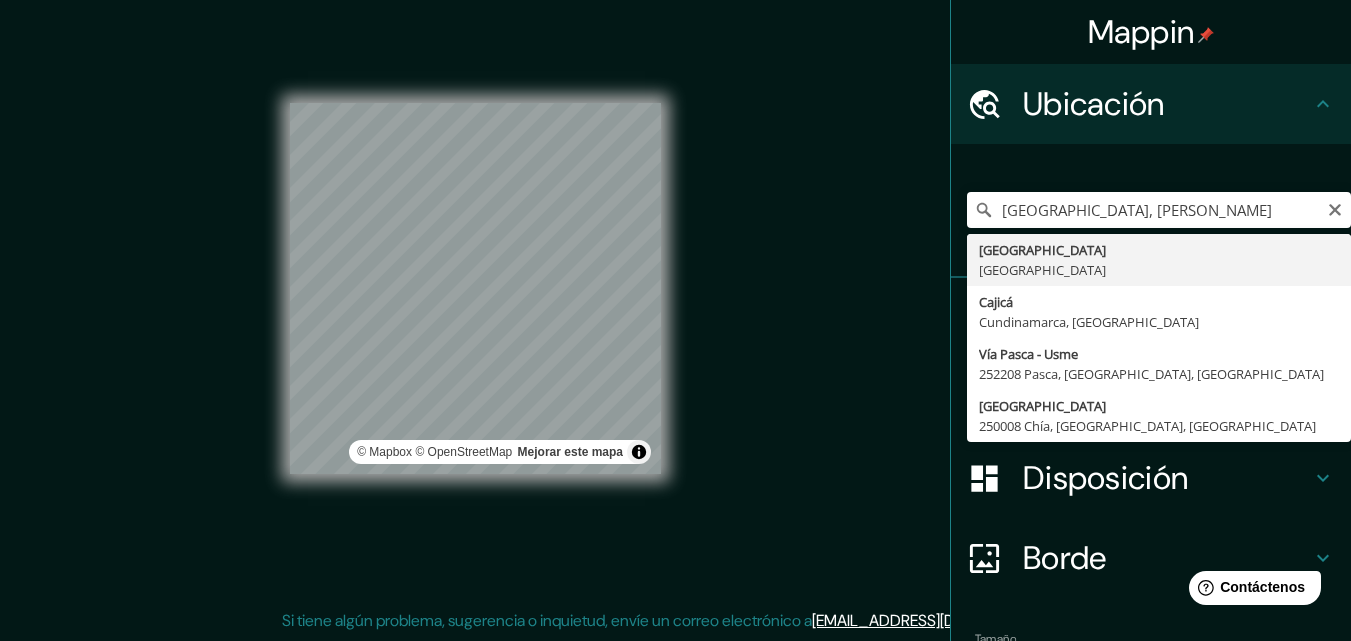 type on "[GEOGRAPHIC_DATA], [GEOGRAPHIC_DATA]" 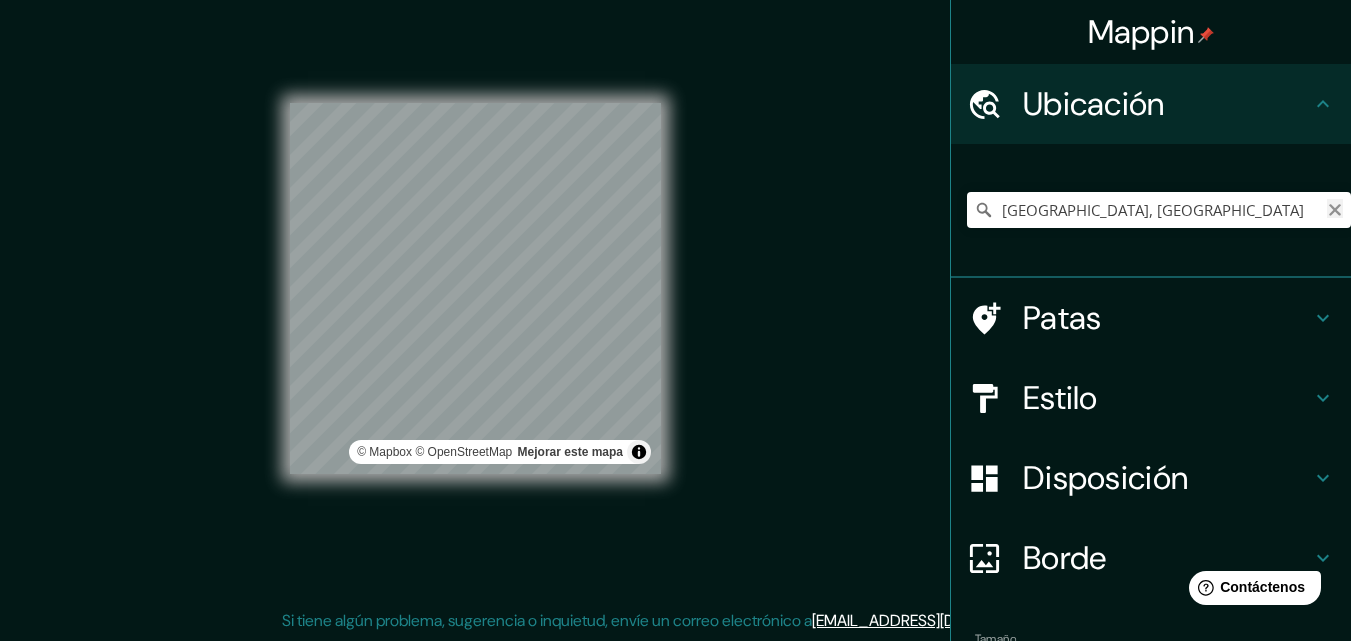 click 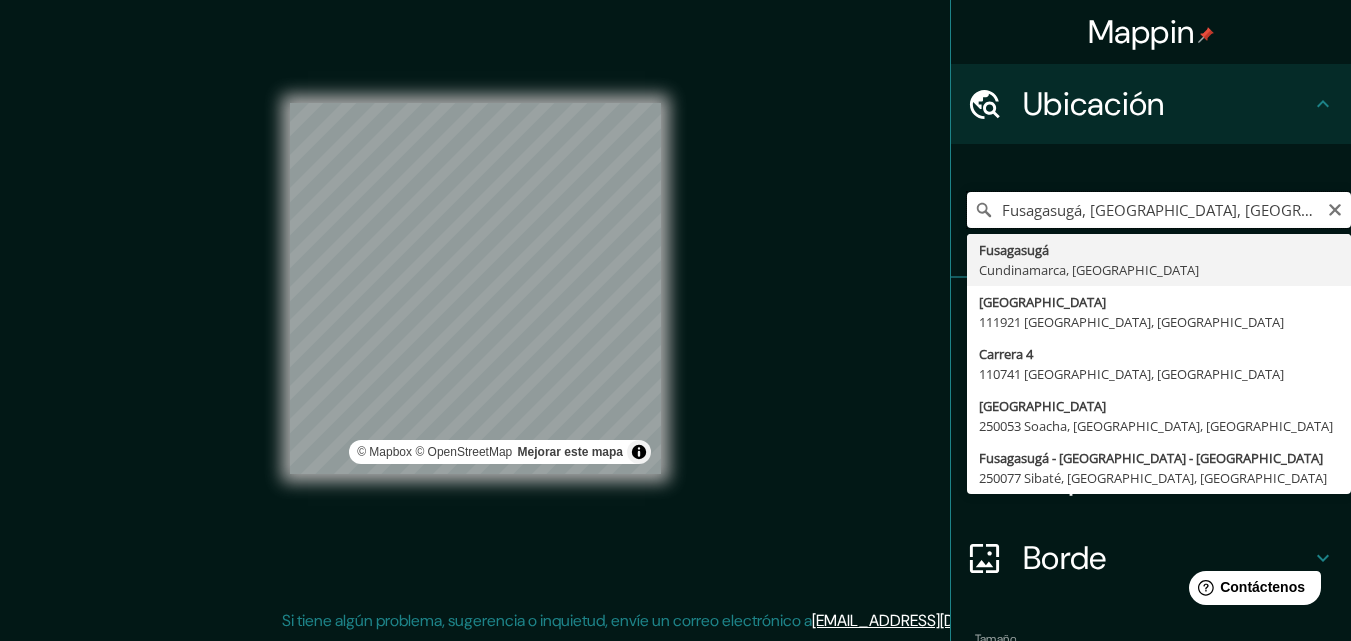 click on "Fusagasugá, [GEOGRAPHIC_DATA], [GEOGRAPHIC_DATA]" at bounding box center [1159, 210] 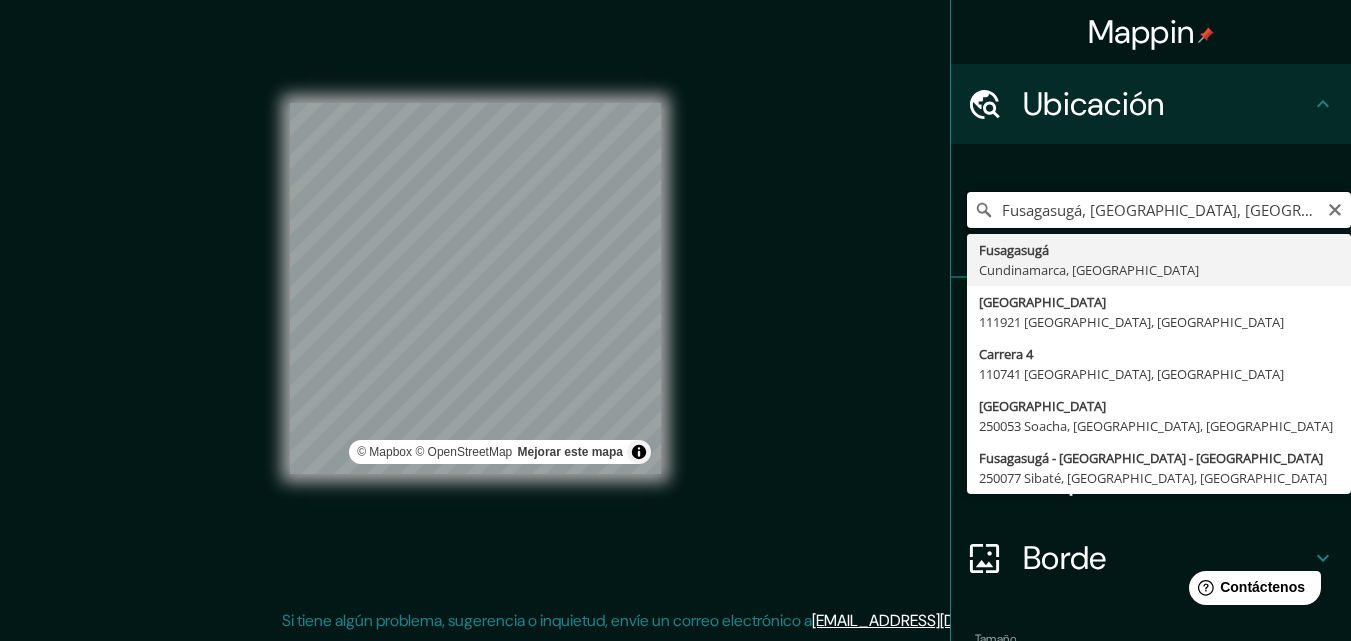 click on "Fusagasugá, [GEOGRAPHIC_DATA], [GEOGRAPHIC_DATA]" at bounding box center (1159, 210) 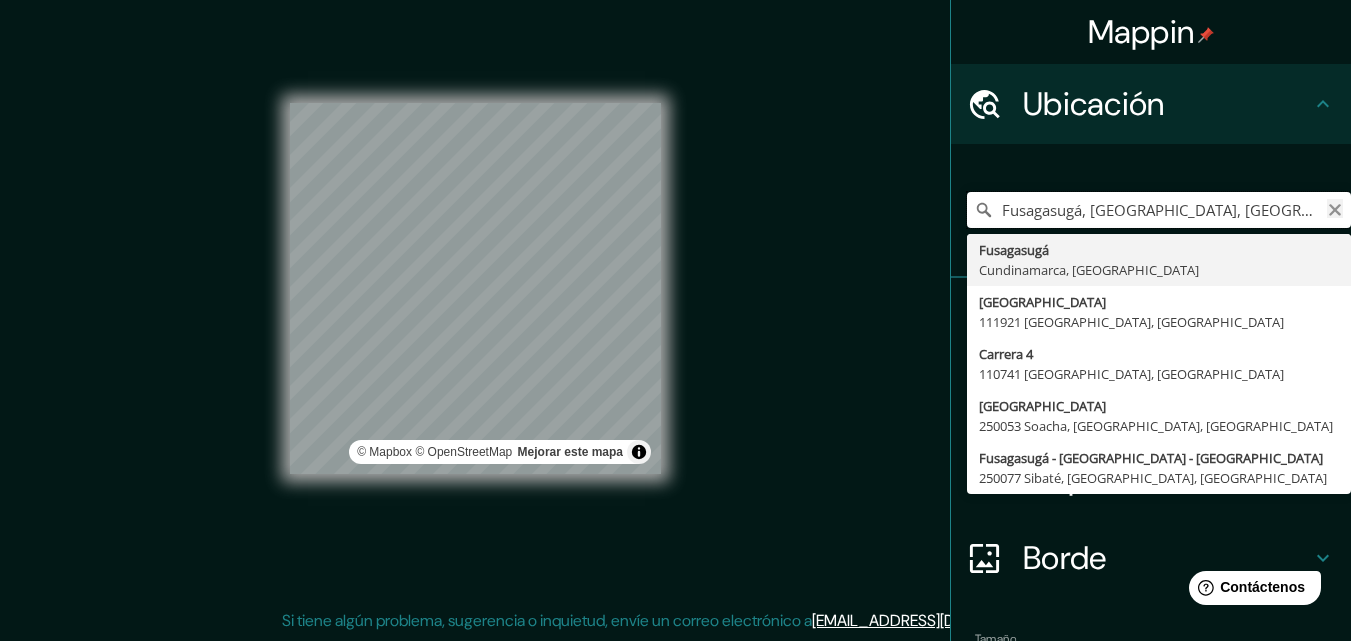 type on "Fusagasugá, [GEOGRAPHIC_DATA], [GEOGRAPHIC_DATA]" 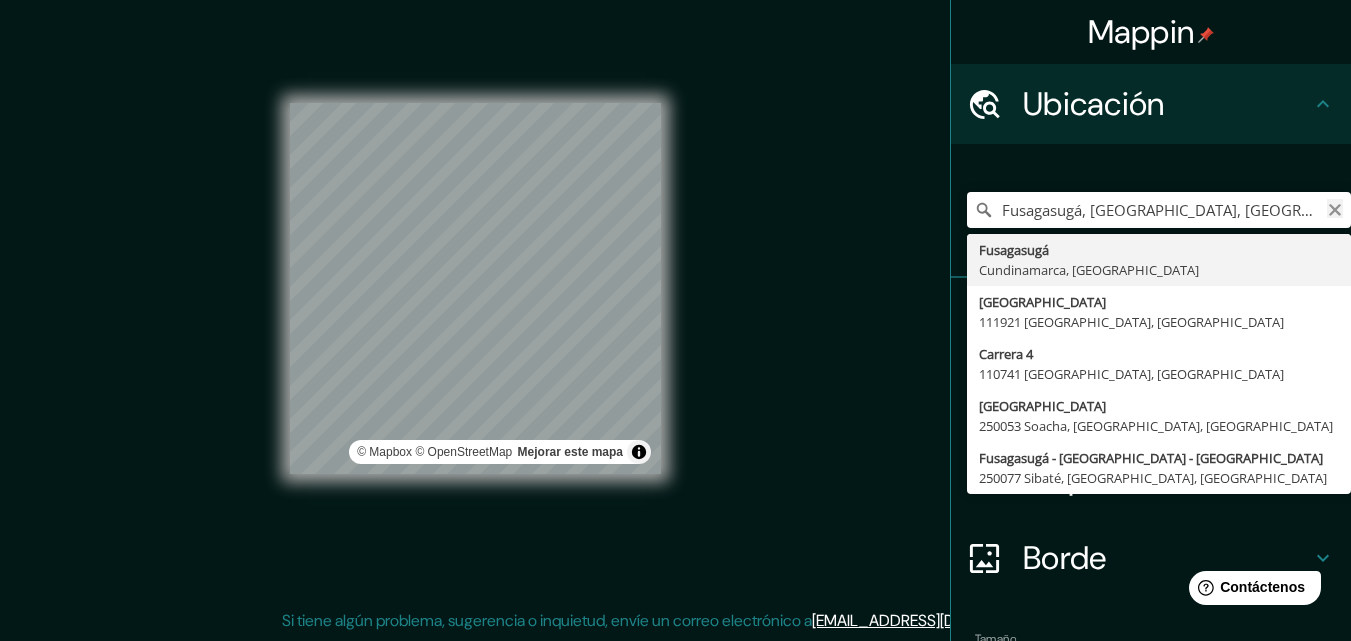 click 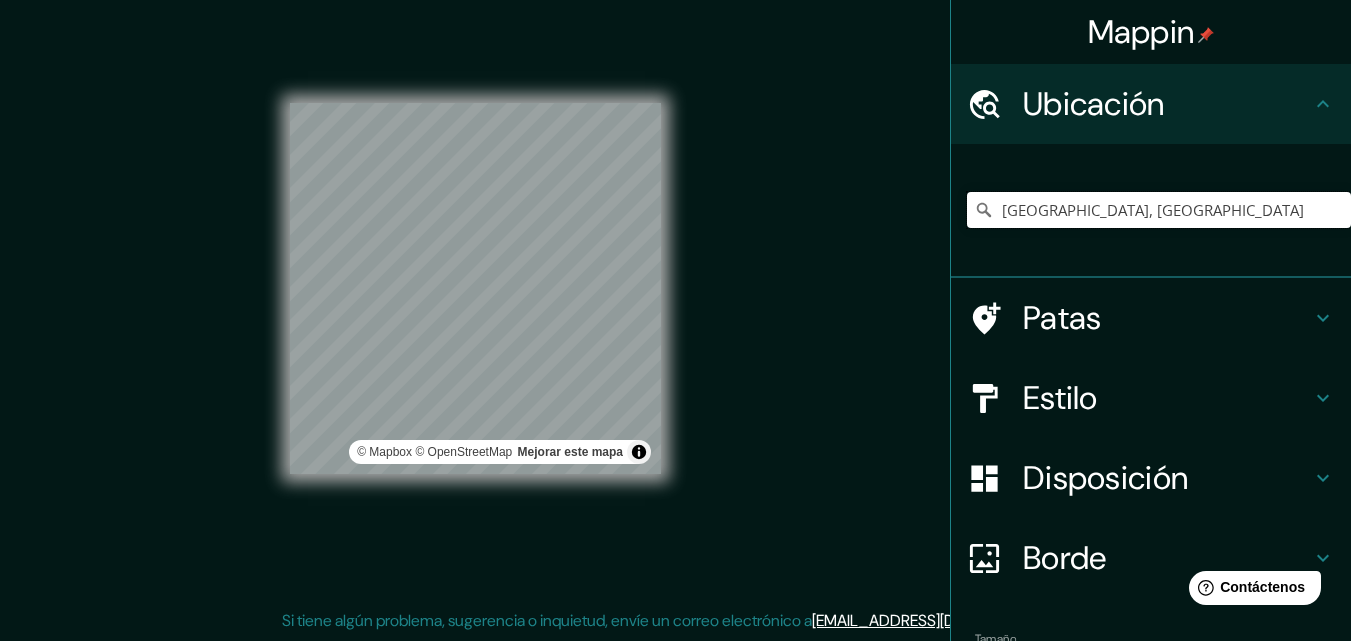 type on "[GEOGRAPHIC_DATA], [GEOGRAPHIC_DATA]" 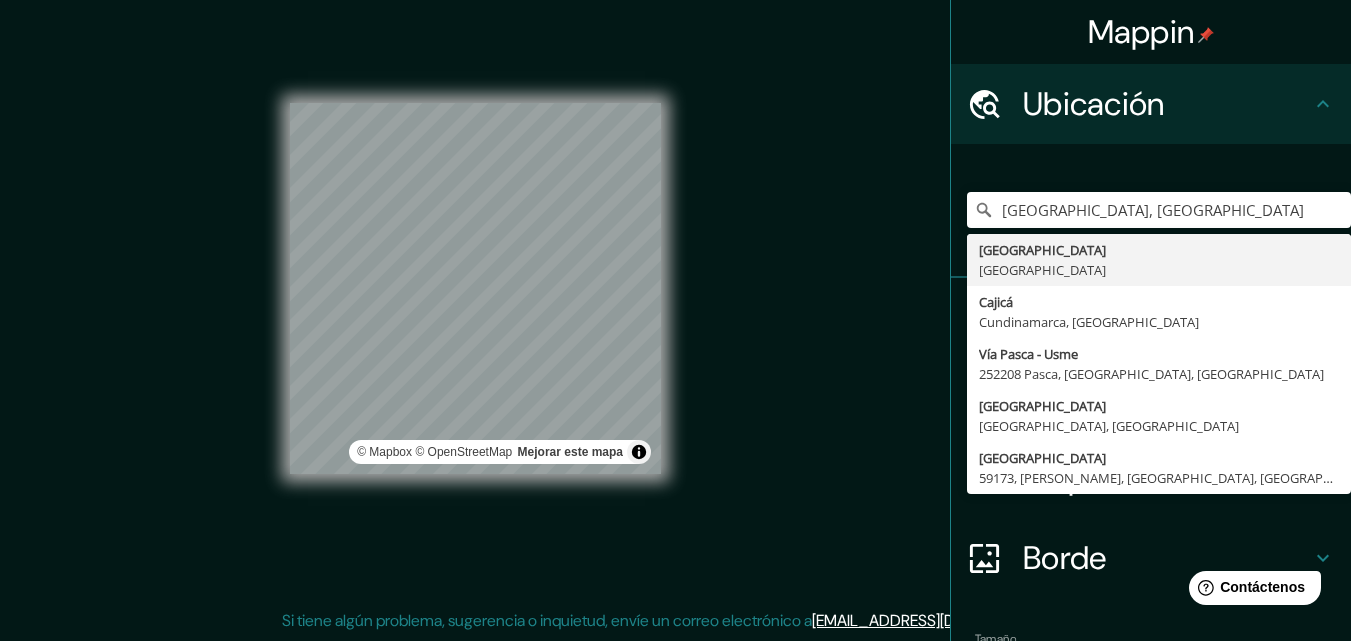 click on "Mappin Ubicación [GEOGRAPHIC_DATA], [GEOGRAPHIC_DATA] [GEOGRAPHIC_DATA] [GEOGRAPHIC_DATA] [GEOGRAPHIC_DATA] [GEOGRAPHIC_DATA], [GEOGRAPHIC_DATA] Vía Pasca - Usme 252208 Pasca, [GEOGRAPHIC_DATA], [GEOGRAPHIC_DATA] [GEOGRAPHIC_DATA] [GEOGRAPHIC_DATA], [GEOGRAPHIC_DATA] [GEOGRAPHIC_DATA] 59173, [GEOGRAPHIC_DATA][PERSON_NAME][GEOGRAPHIC_DATA], [GEOGRAPHIC_DATA], [GEOGRAPHIC_DATA] Patas Estilo Disposición [PERSON_NAME] un [PERSON_NAME].  Consejo  : puedes opacar las capas del marco para crear efectos geniales. Ninguno Simple Transparente Elegante Tamaño A3 a4 Crea tu mapa © Mapbox    © OpenStreetMap    Mejorar este mapa Si tiene algún problema, sugerencia o inquietud, envíe un correo electrónico a  [EMAIL_ADDRESS][DOMAIN_NAME]  .   . ." at bounding box center [675, 304] 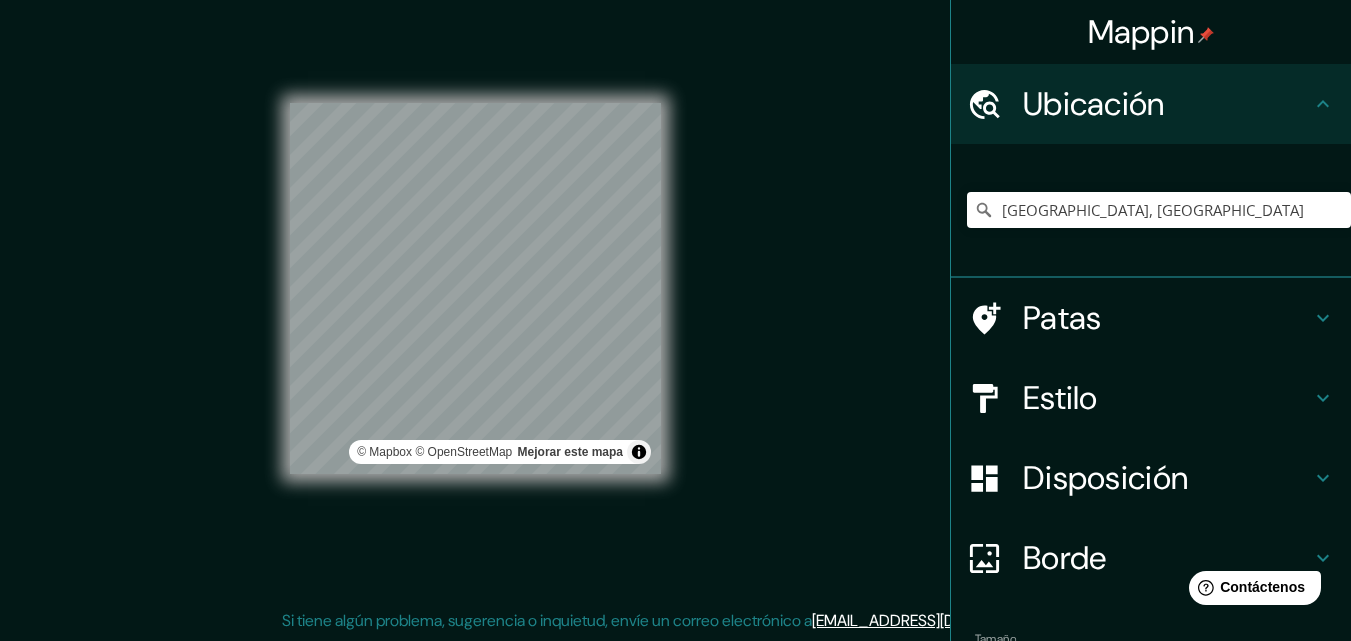 click on "Mappin Ubicación [GEOGRAPHIC_DATA], [GEOGRAPHIC_DATA] [GEOGRAPHIC_DATA] [GEOGRAPHIC_DATA] [GEOGRAPHIC_DATA] [GEOGRAPHIC_DATA], [GEOGRAPHIC_DATA] Vía Pasca - Usme 252208 Pasca, [GEOGRAPHIC_DATA], [GEOGRAPHIC_DATA] [GEOGRAPHIC_DATA] [GEOGRAPHIC_DATA], [GEOGRAPHIC_DATA] [GEOGRAPHIC_DATA] 59173, [GEOGRAPHIC_DATA][PERSON_NAME][GEOGRAPHIC_DATA], [GEOGRAPHIC_DATA], [GEOGRAPHIC_DATA] Patas Estilo Disposición [PERSON_NAME] un [PERSON_NAME].  Consejo  : puedes opacar las capas del marco para crear efectos geniales. Ninguno Simple Transparente Elegante Tamaño A3 a4 Crea tu mapa © Mapbox    © OpenStreetMap    Mejorar este mapa Si tiene algún problema, sugerencia o inquietud, envíe un correo electrónico a  [EMAIL_ADDRESS][DOMAIN_NAME]  .   . ." at bounding box center [675, 304] 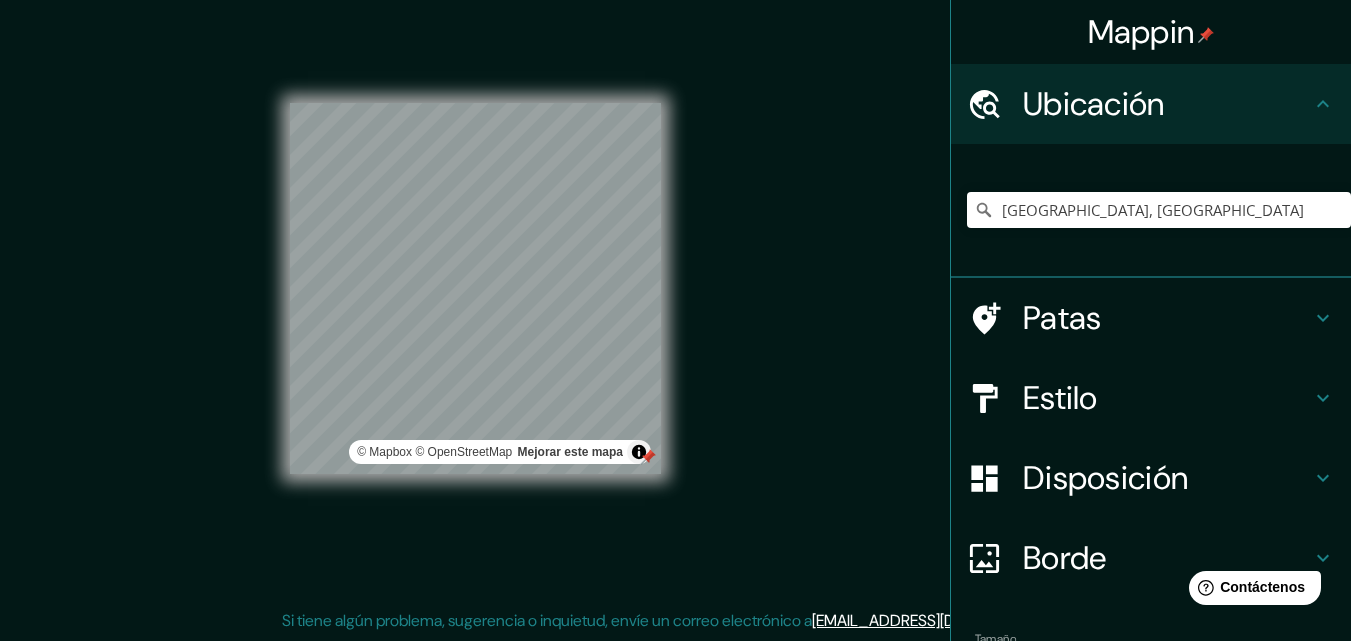 click at bounding box center (648, 457) 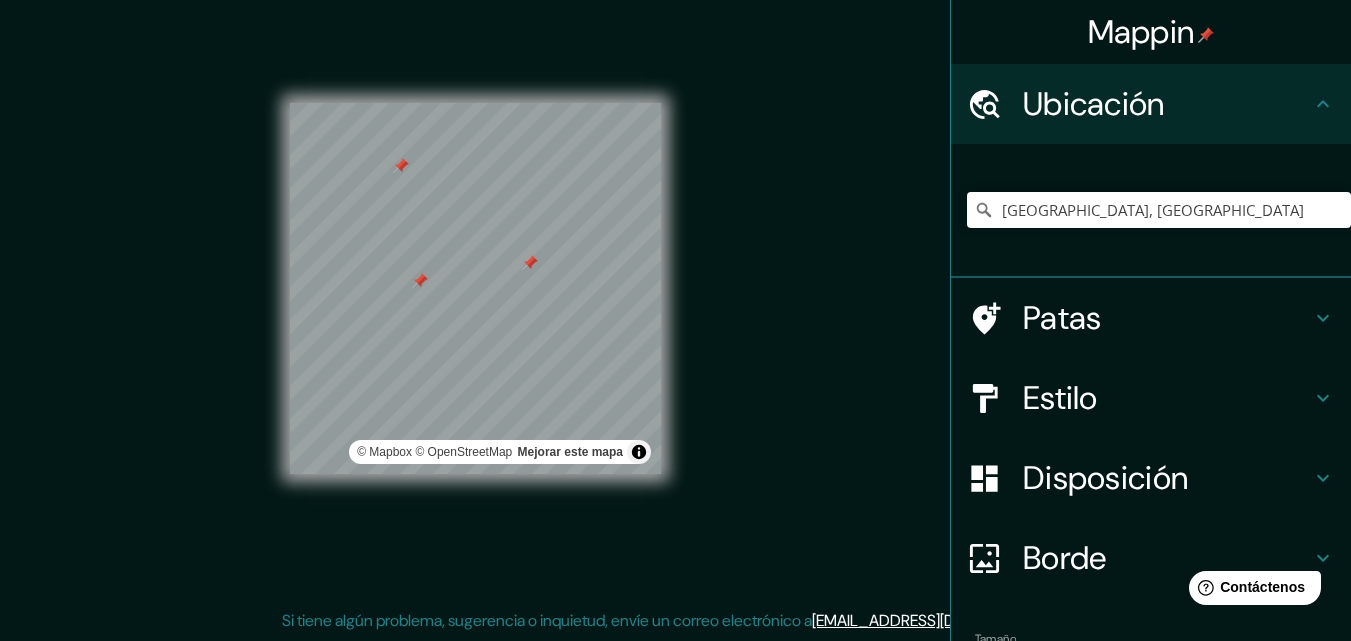 click at bounding box center (420, 281) 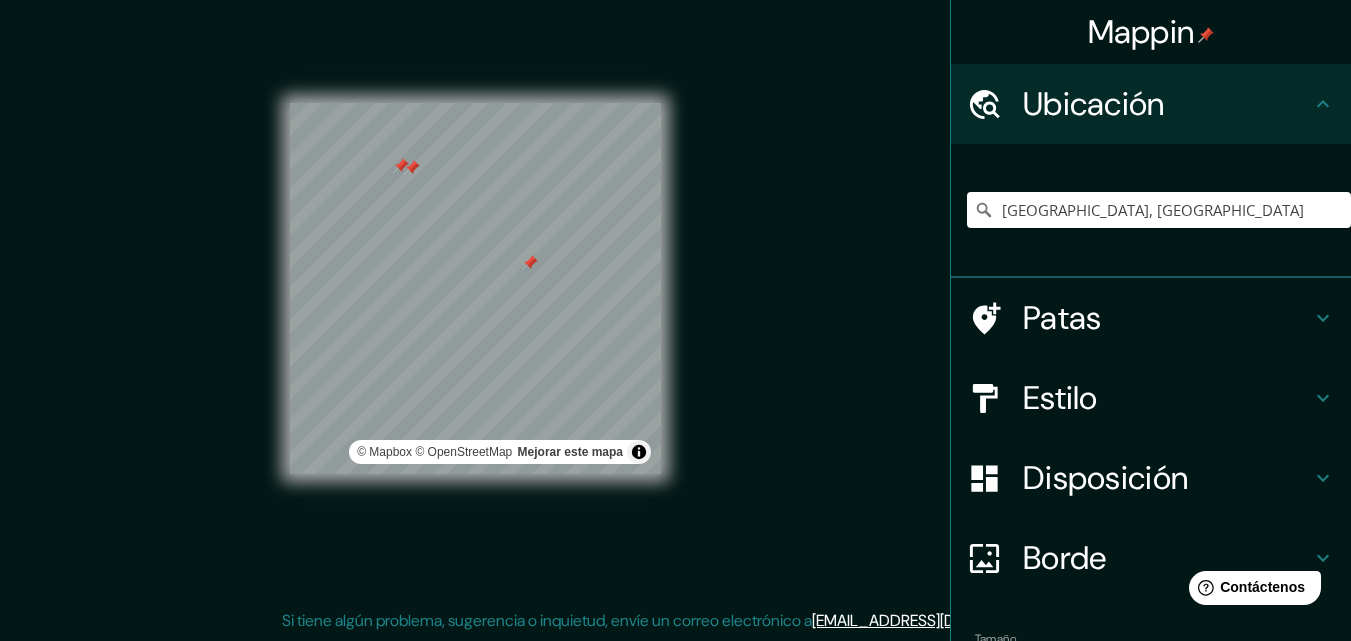 click at bounding box center (475, 103) 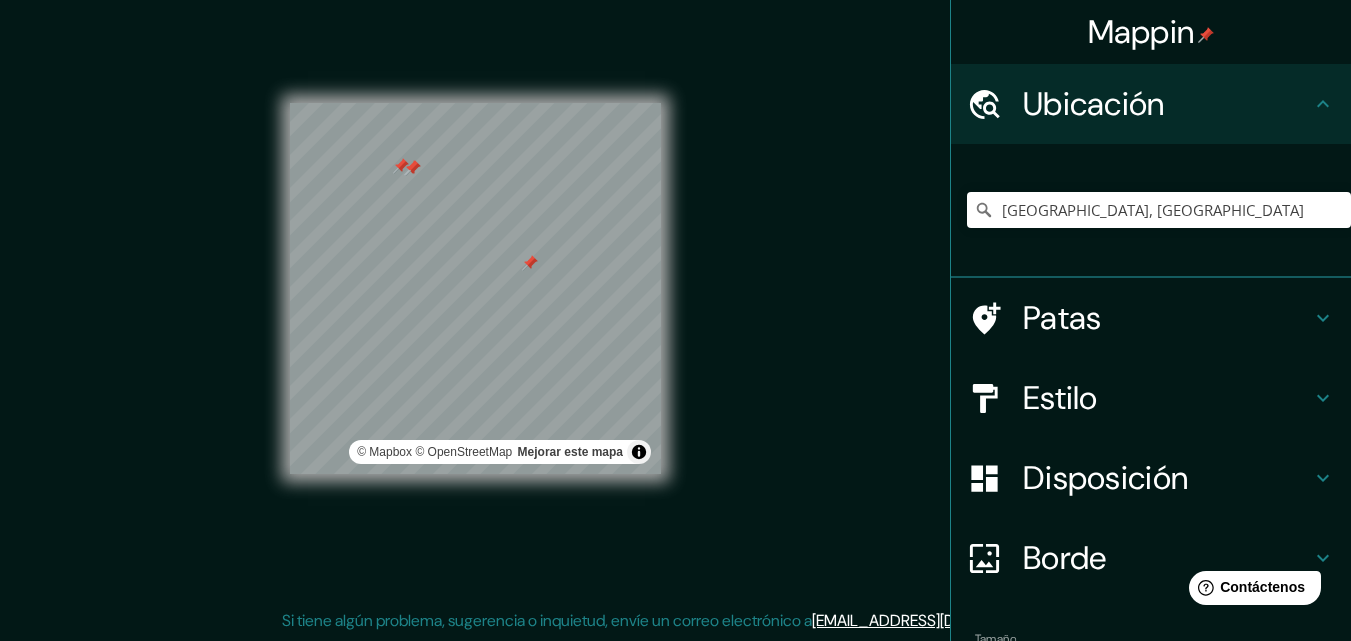 click at bounding box center [401, 166] 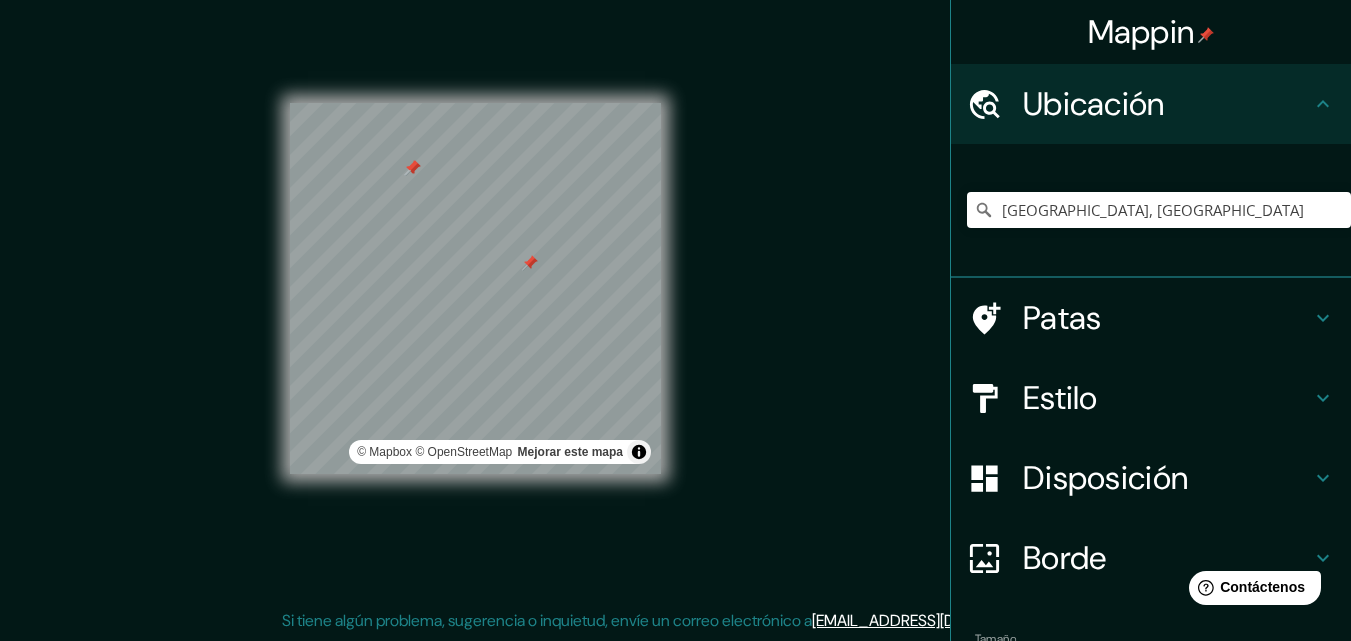 click at bounding box center [413, 168] 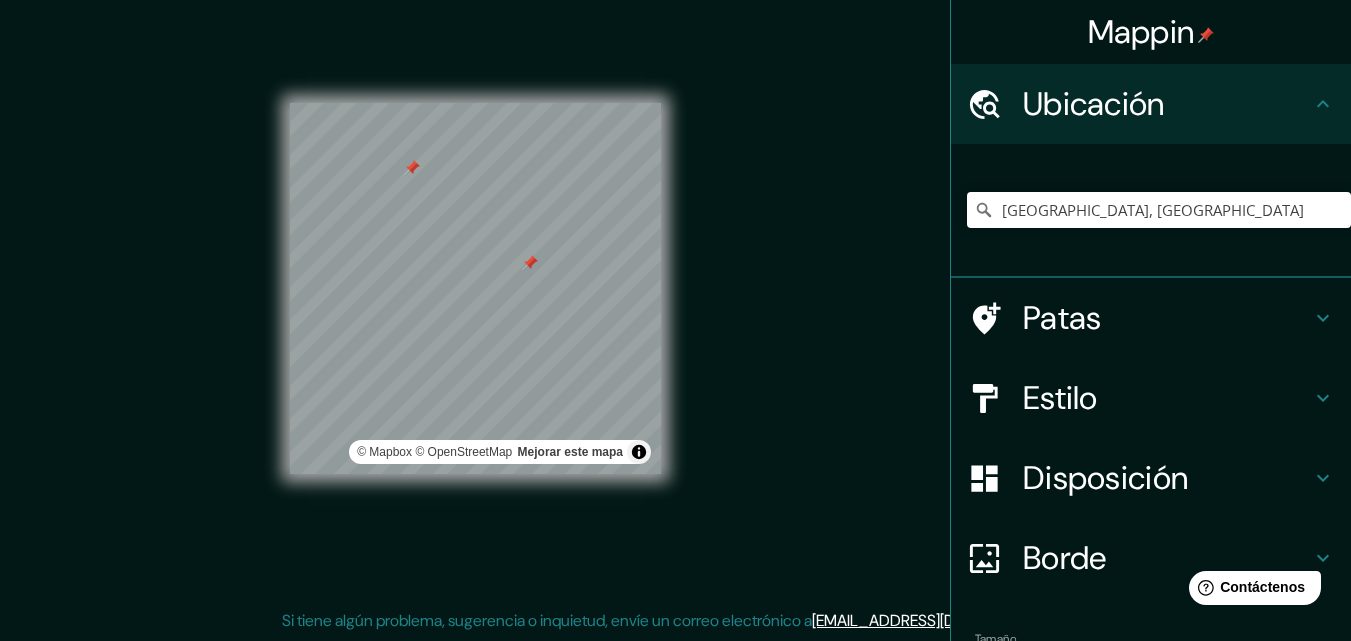 click at bounding box center (412, 168) 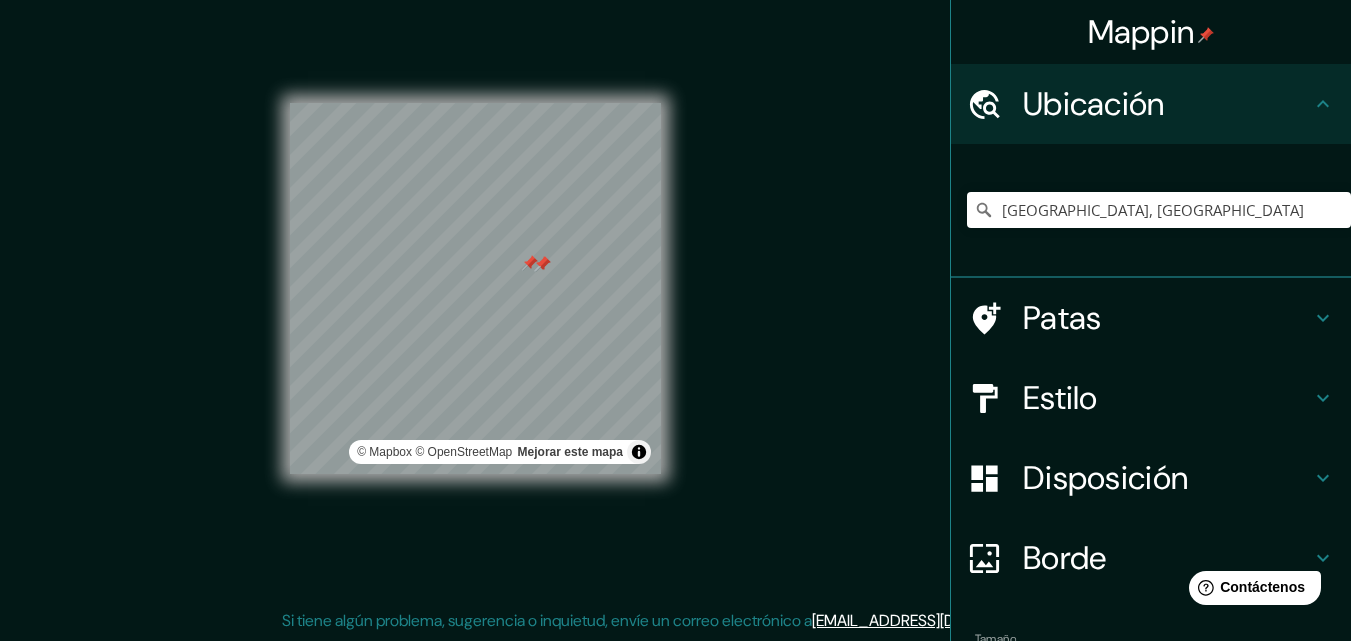 click at bounding box center (530, 263) 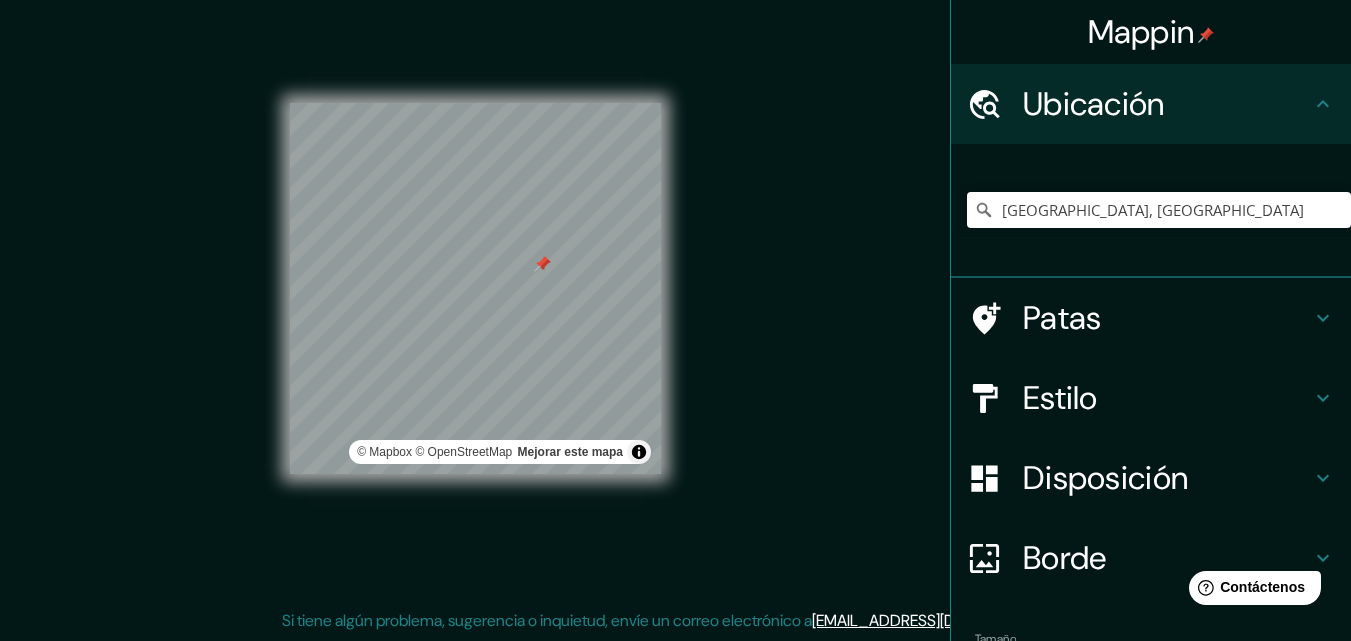 click at bounding box center [543, 264] 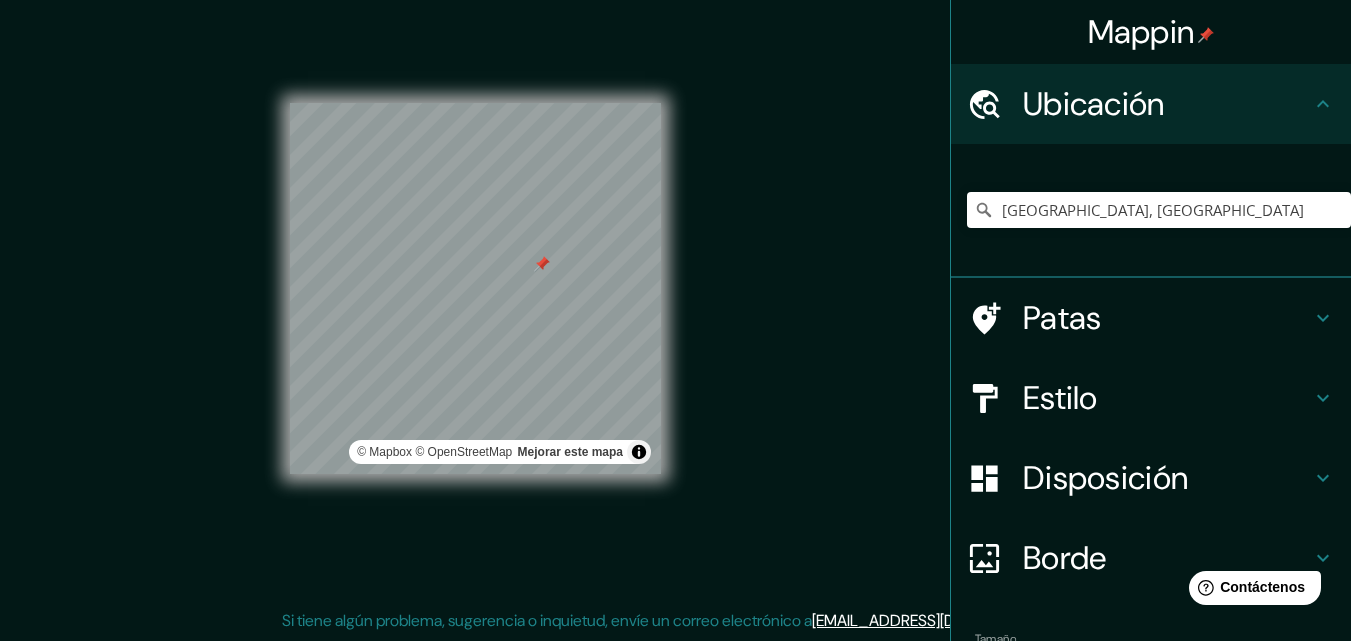 click at bounding box center [542, 264] 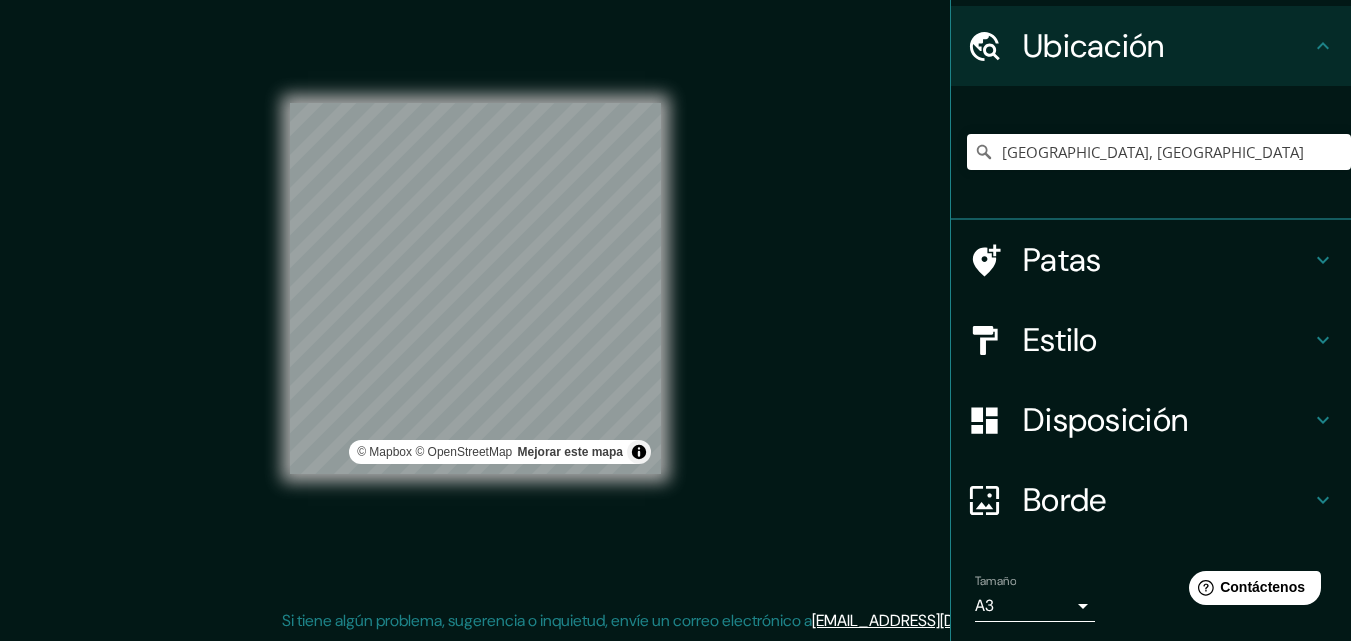 scroll, scrollTop: 125, scrollLeft: 0, axis: vertical 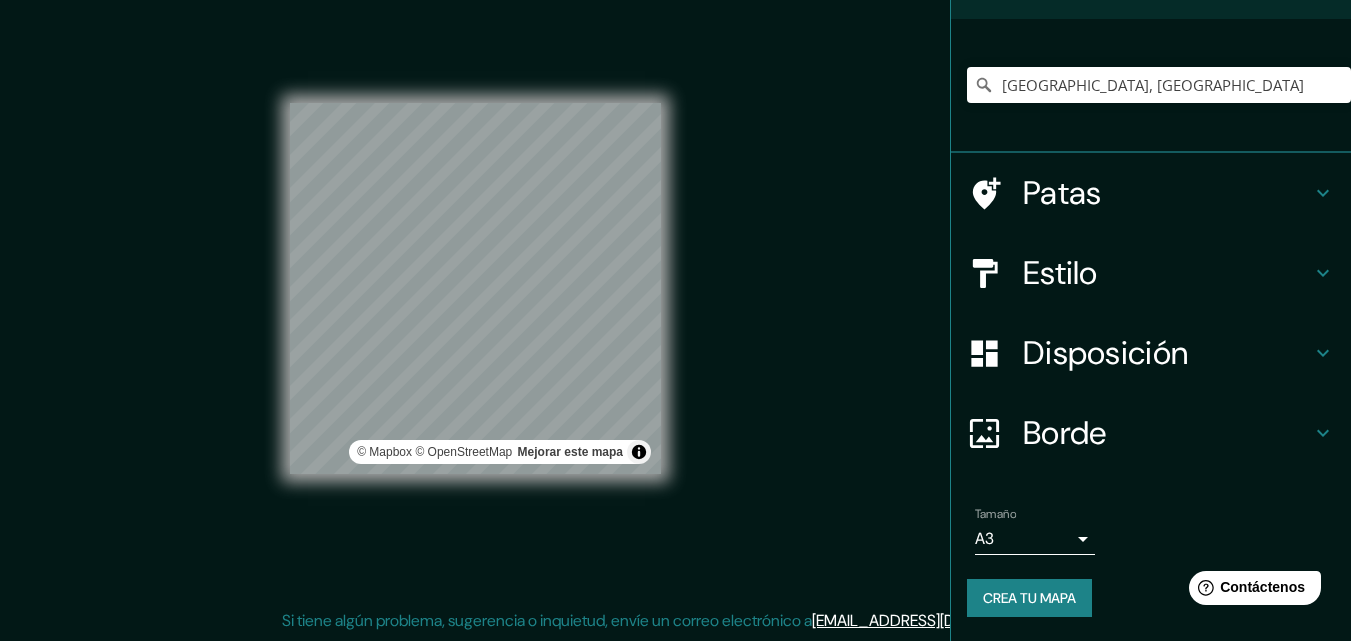 click on "Crea tu mapa" at bounding box center [1029, 598] 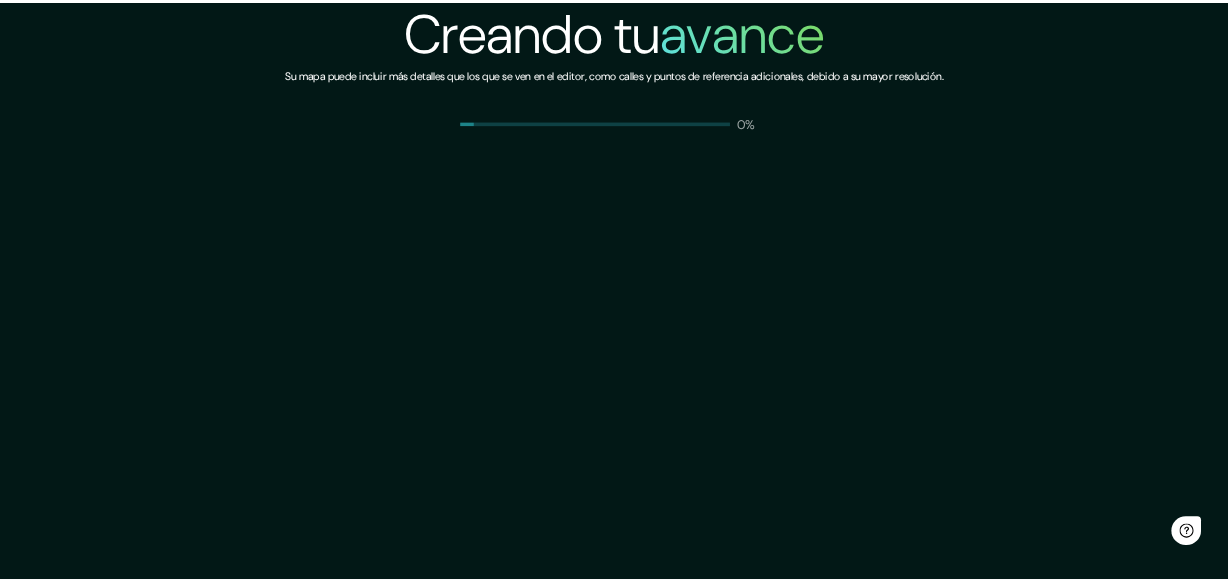 scroll, scrollTop: 0, scrollLeft: 0, axis: both 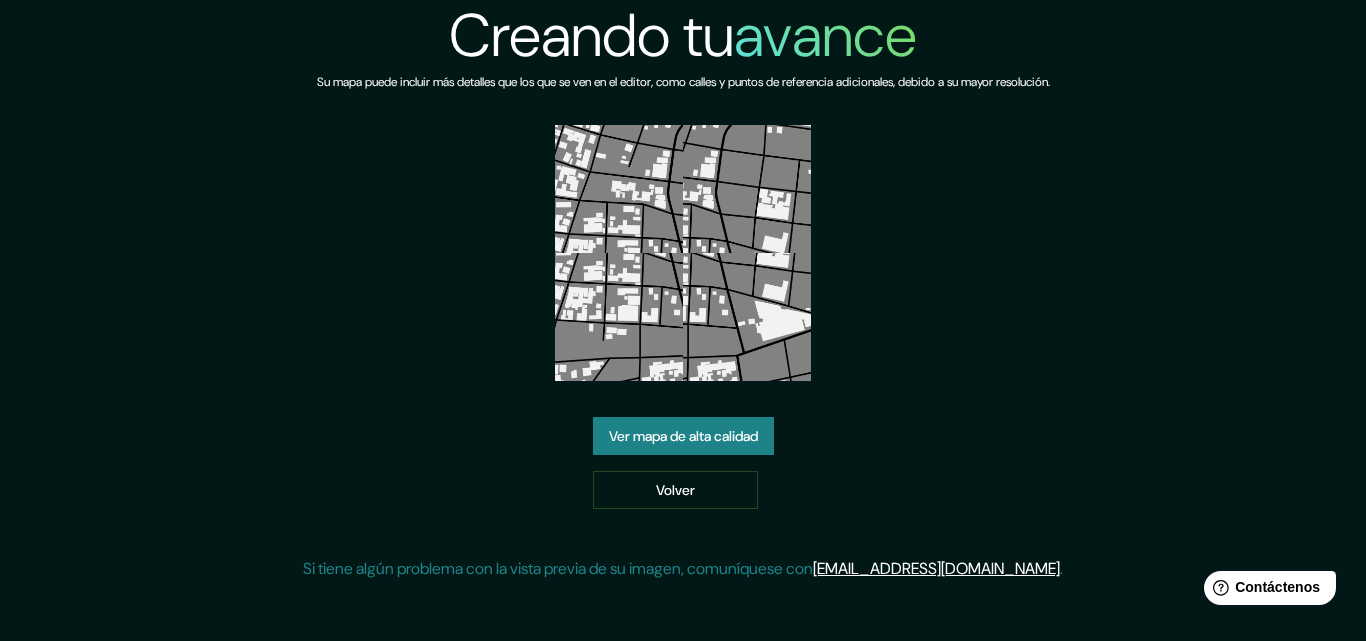 click on "Ver mapa de alta calidad" at bounding box center (683, 437) 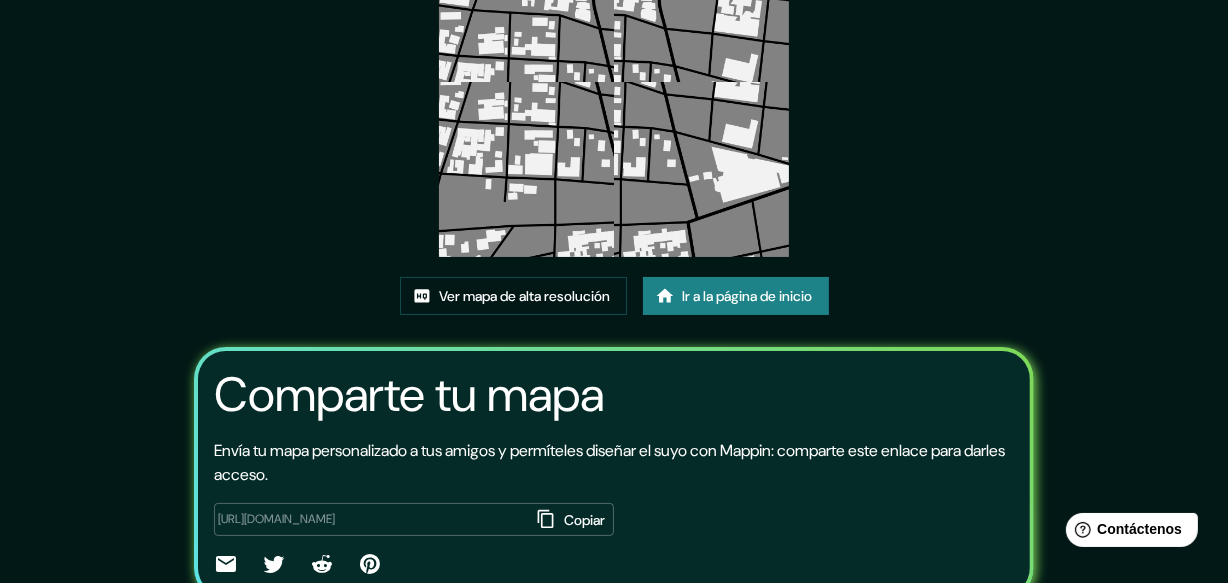 scroll, scrollTop: 268, scrollLeft: 0, axis: vertical 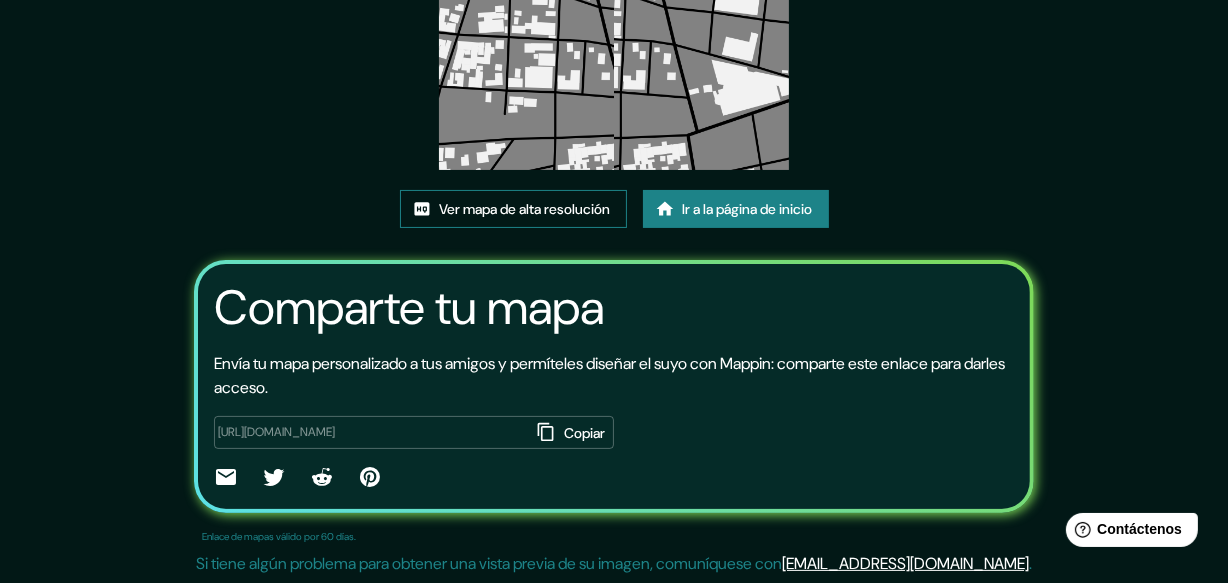 click on "Ver mapa de alta resolución" at bounding box center [525, 209] 